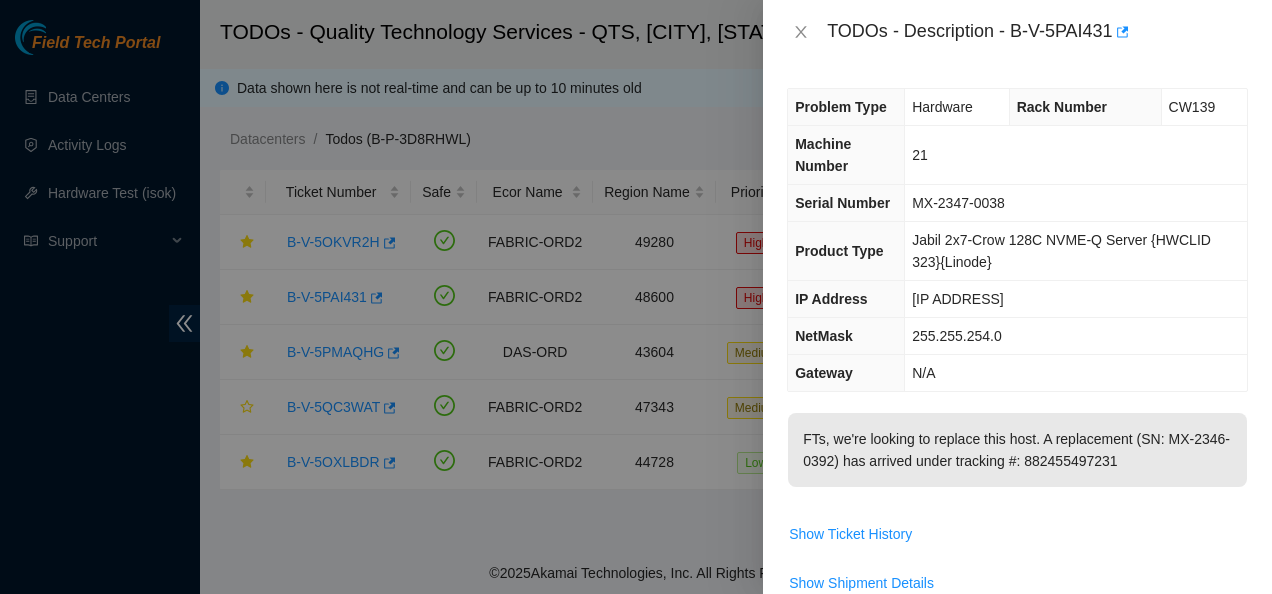 scroll, scrollTop: 0, scrollLeft: 0, axis: both 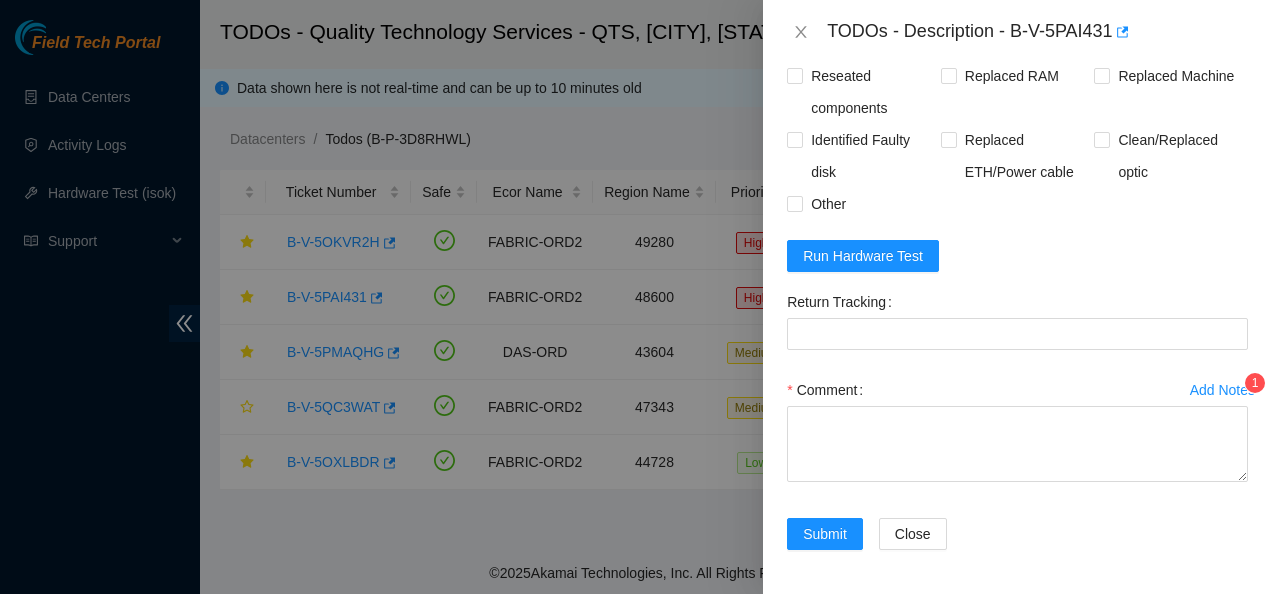 click on "Submit Close" at bounding box center [1017, 546] 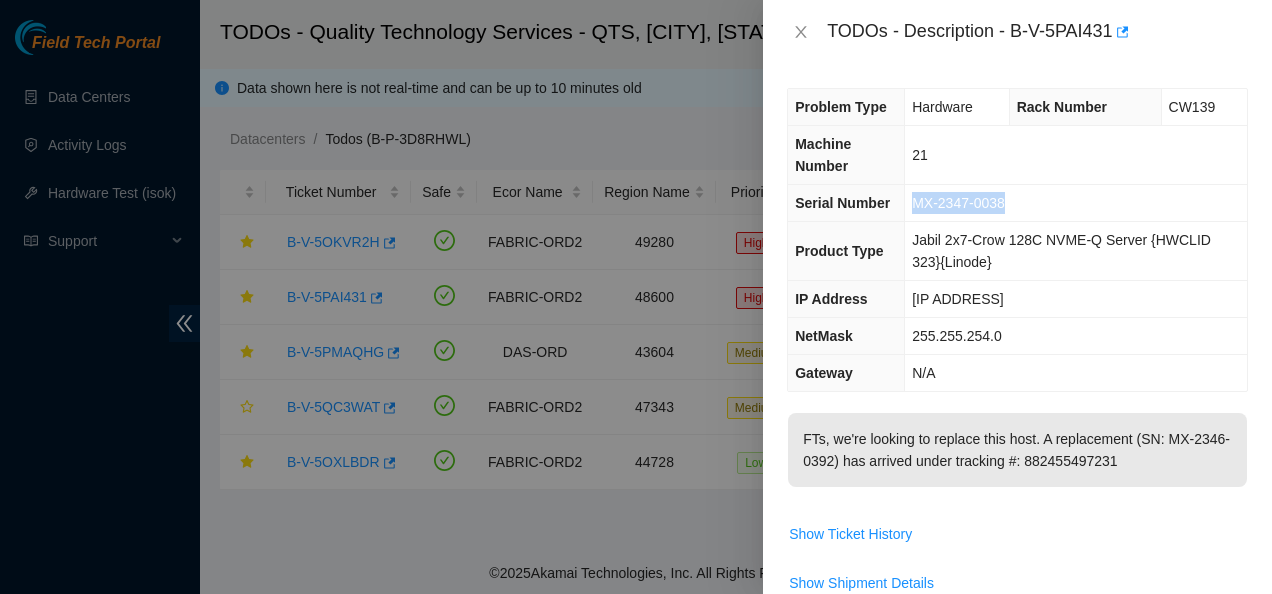 drag, startPoint x: 912, startPoint y: 202, endPoint x: 1010, endPoint y: 212, distance: 98.50888 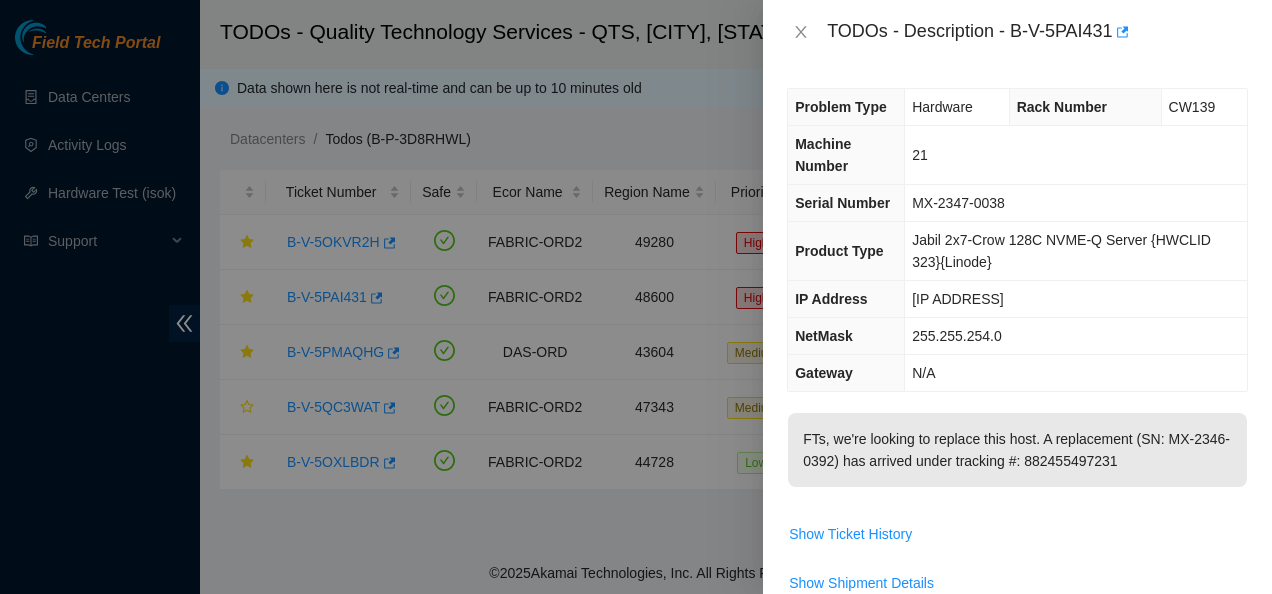 click on "Show Ticket History" at bounding box center [1017, 534] 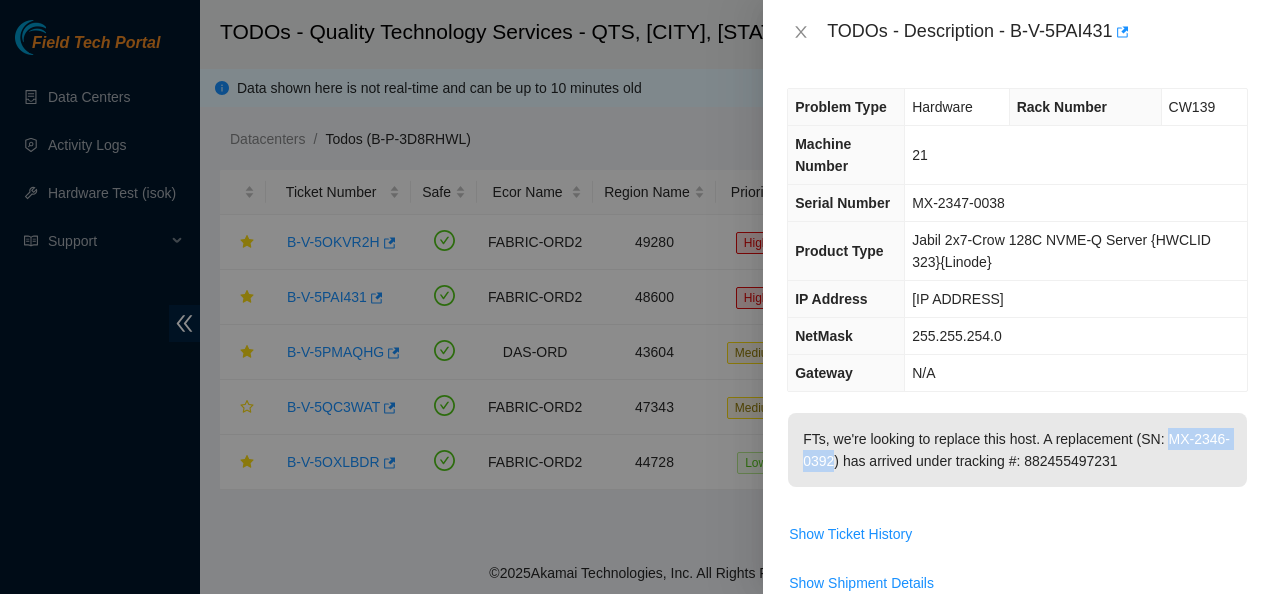 drag, startPoint x: 1165, startPoint y: 438, endPoint x: 870, endPoint y: 461, distance: 295.89526 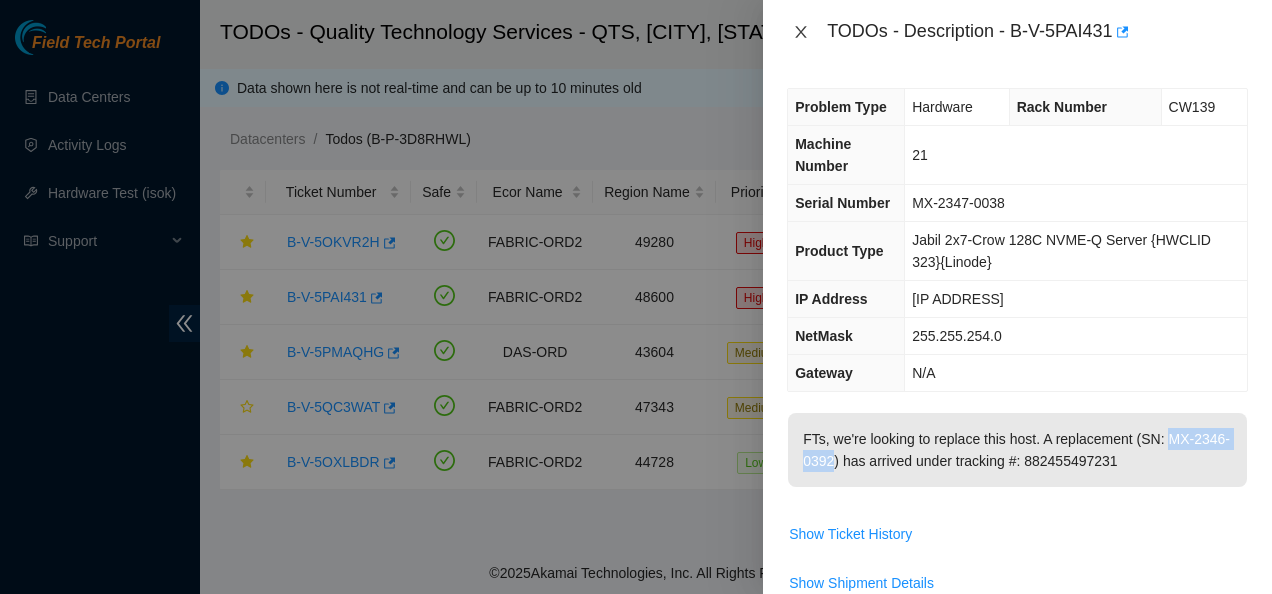 click 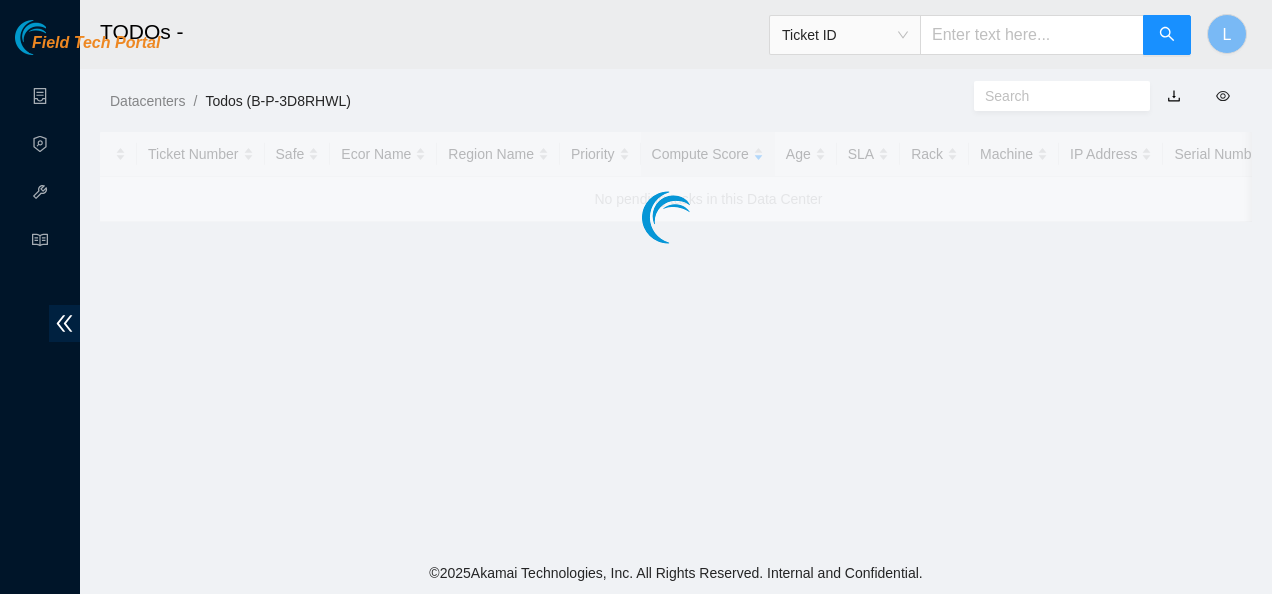 scroll, scrollTop: 0, scrollLeft: 0, axis: both 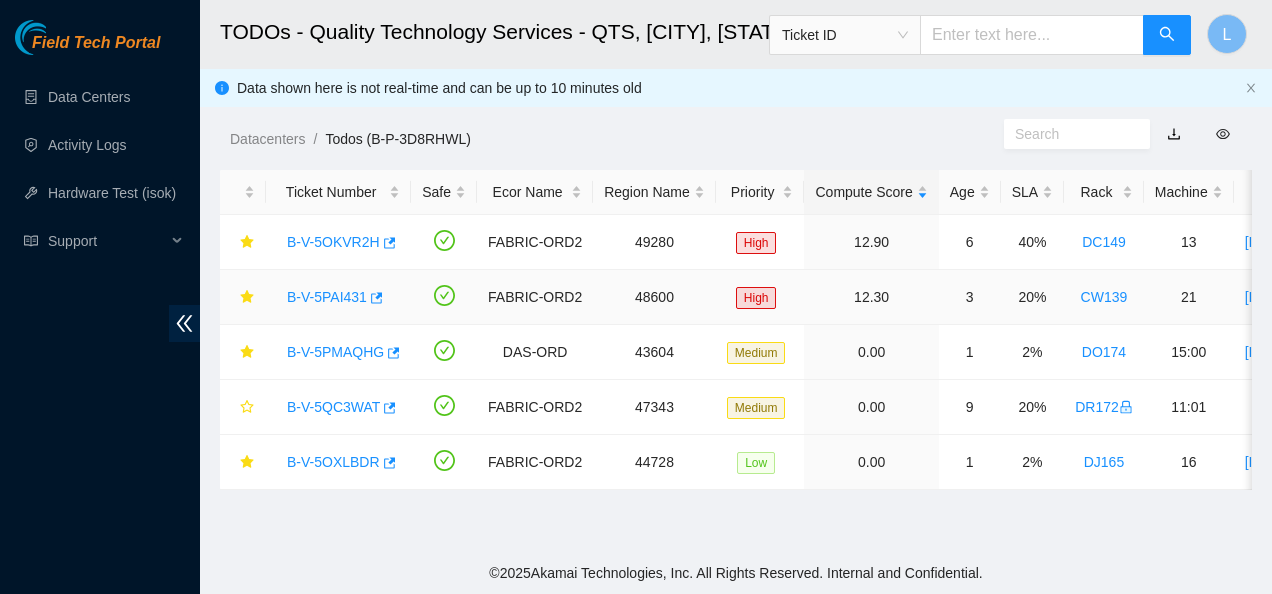 click on "B-V-5PAI431" at bounding box center [327, 297] 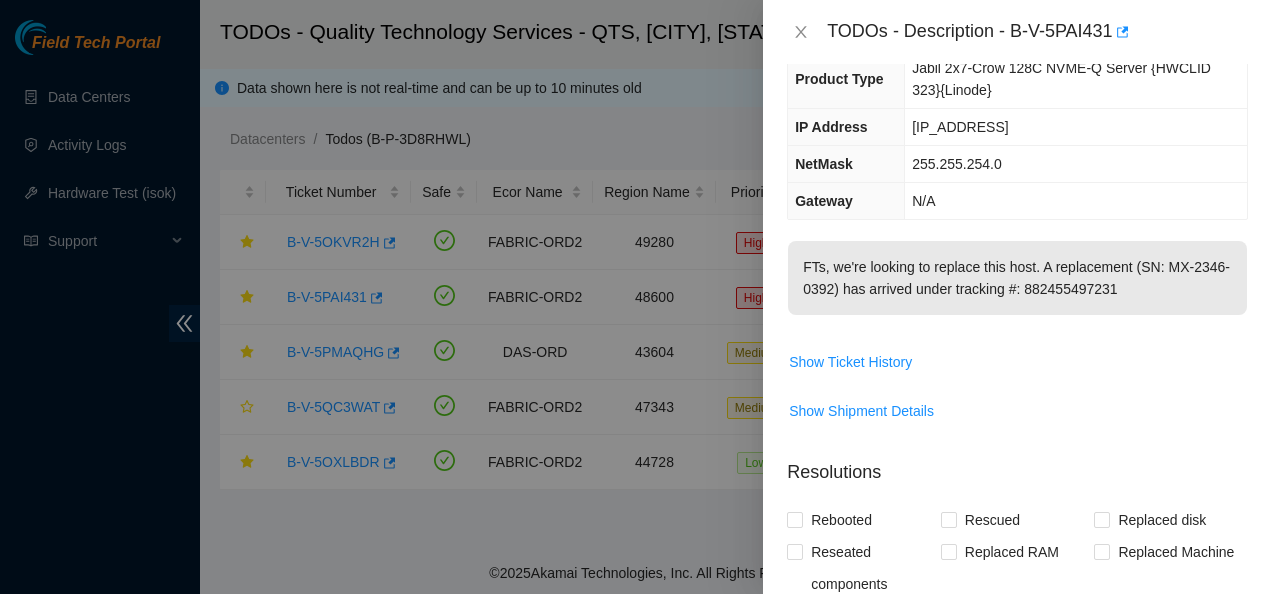 scroll, scrollTop: 0, scrollLeft: 0, axis: both 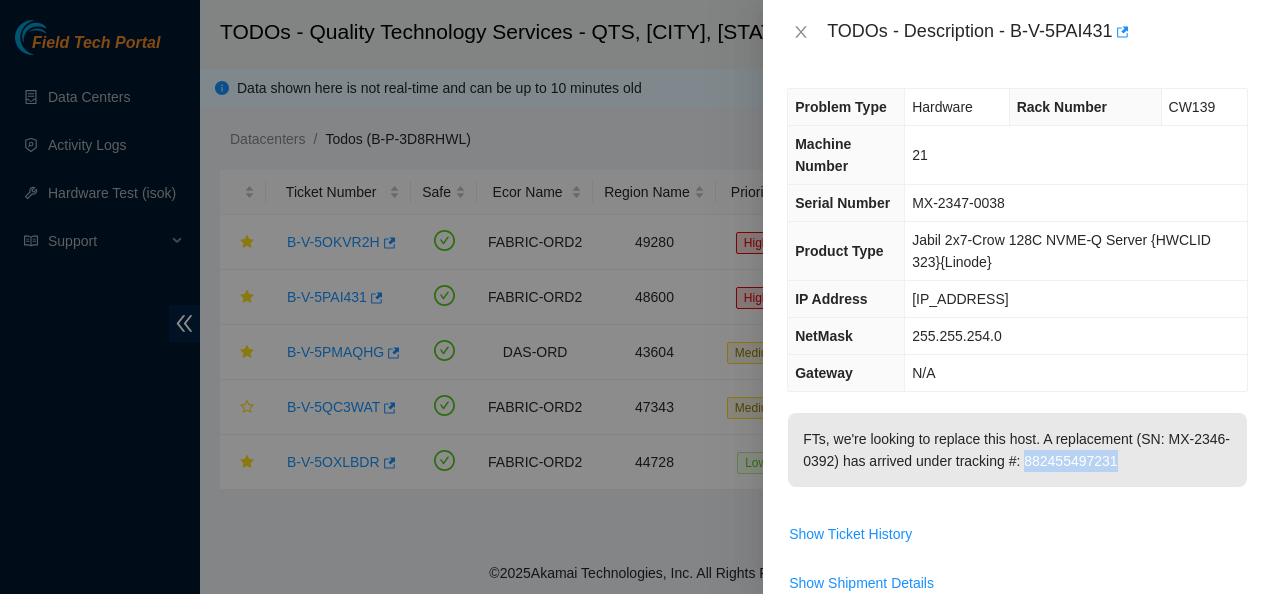 drag, startPoint x: 1056, startPoint y: 458, endPoint x: 1146, endPoint y: 475, distance: 91.591484 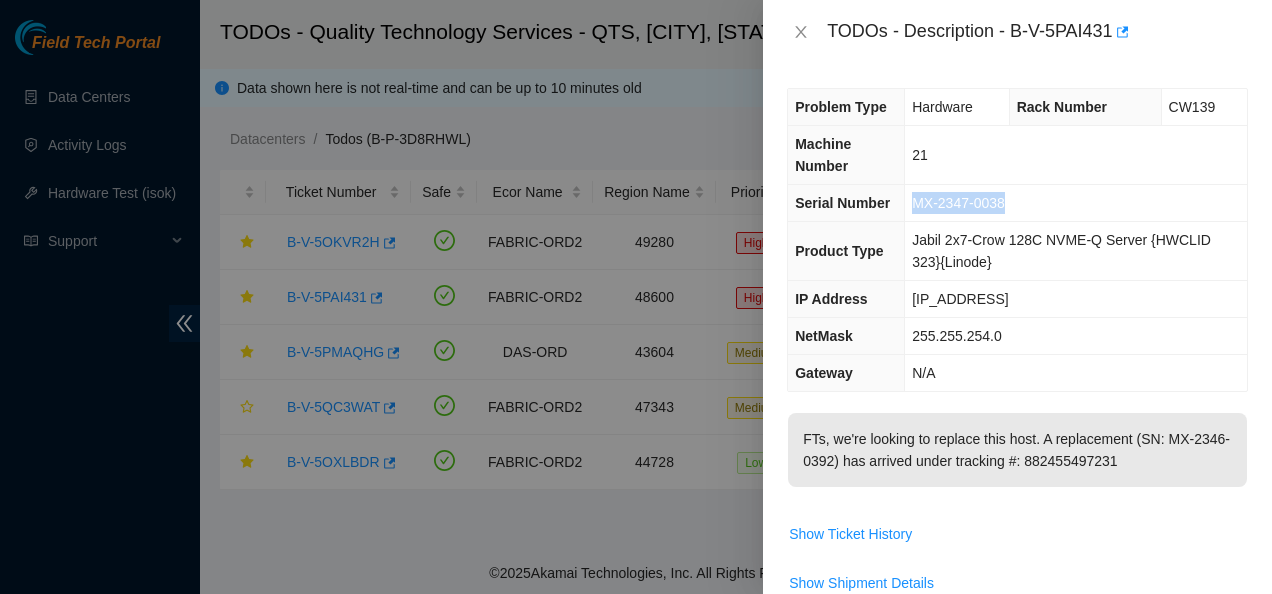 drag, startPoint x: 1016, startPoint y: 199, endPoint x: 888, endPoint y: 202, distance: 128.03516 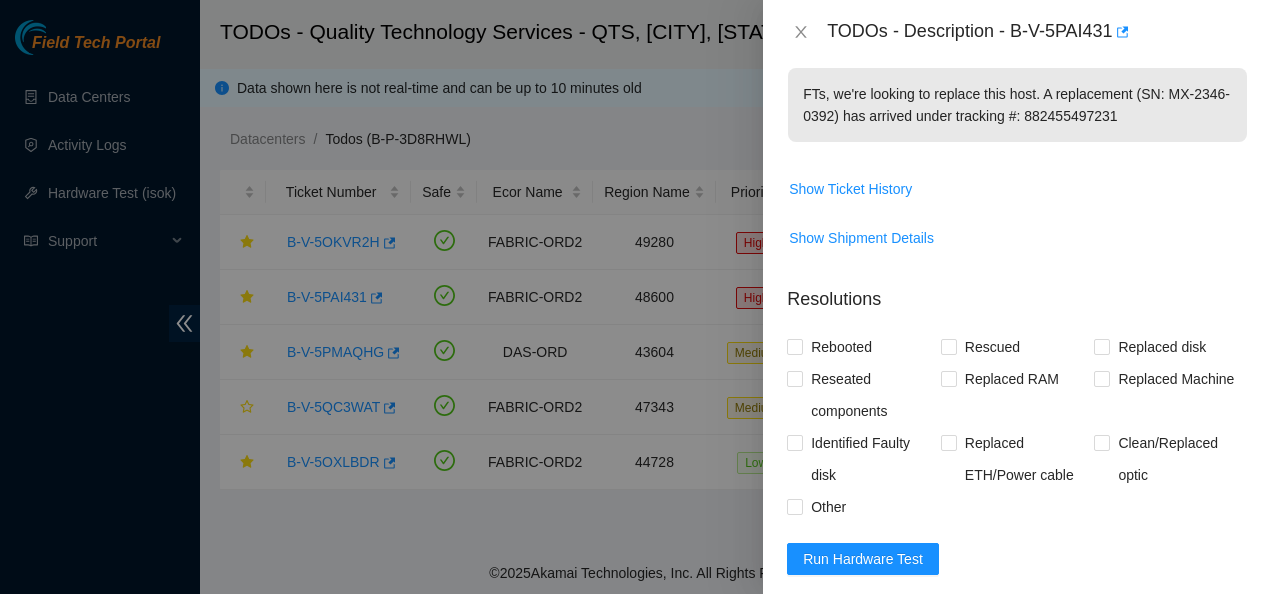 scroll, scrollTop: 346, scrollLeft: 0, axis: vertical 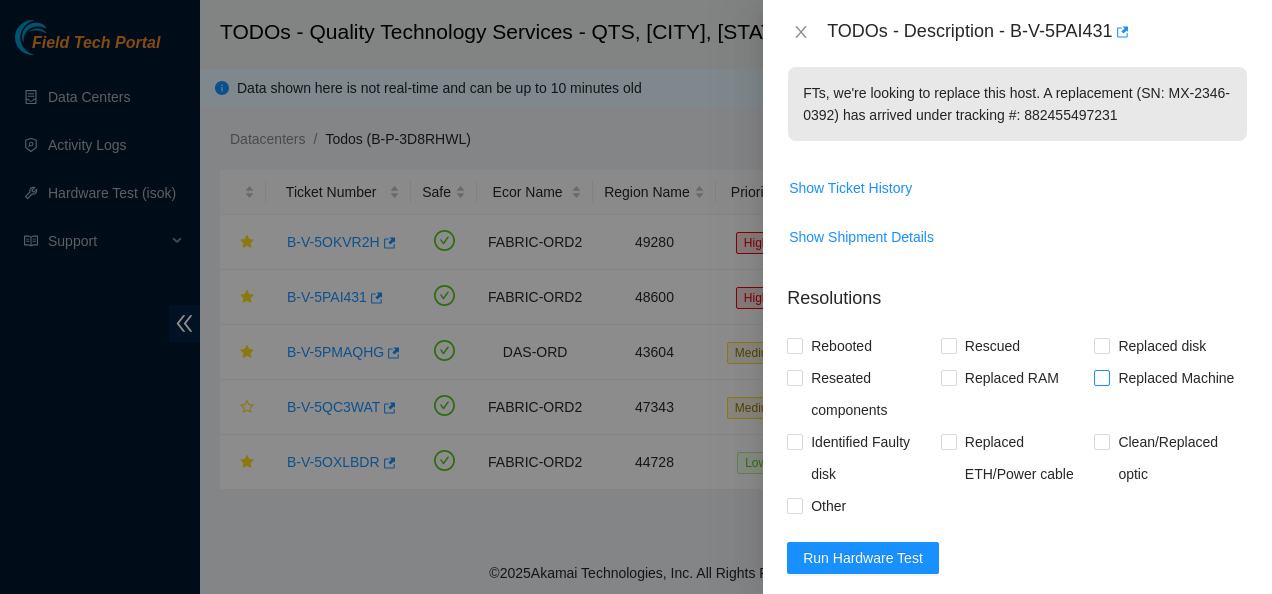 click on "Replaced Machine" at bounding box center (1101, 377) 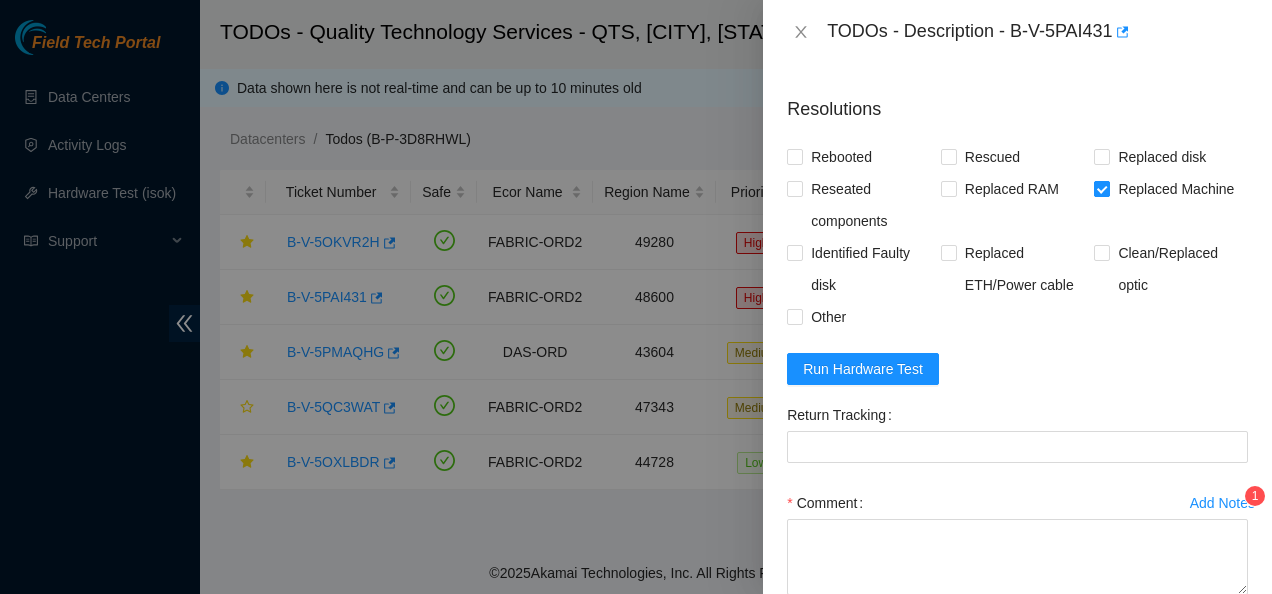 scroll, scrollTop: 648, scrollLeft: 0, axis: vertical 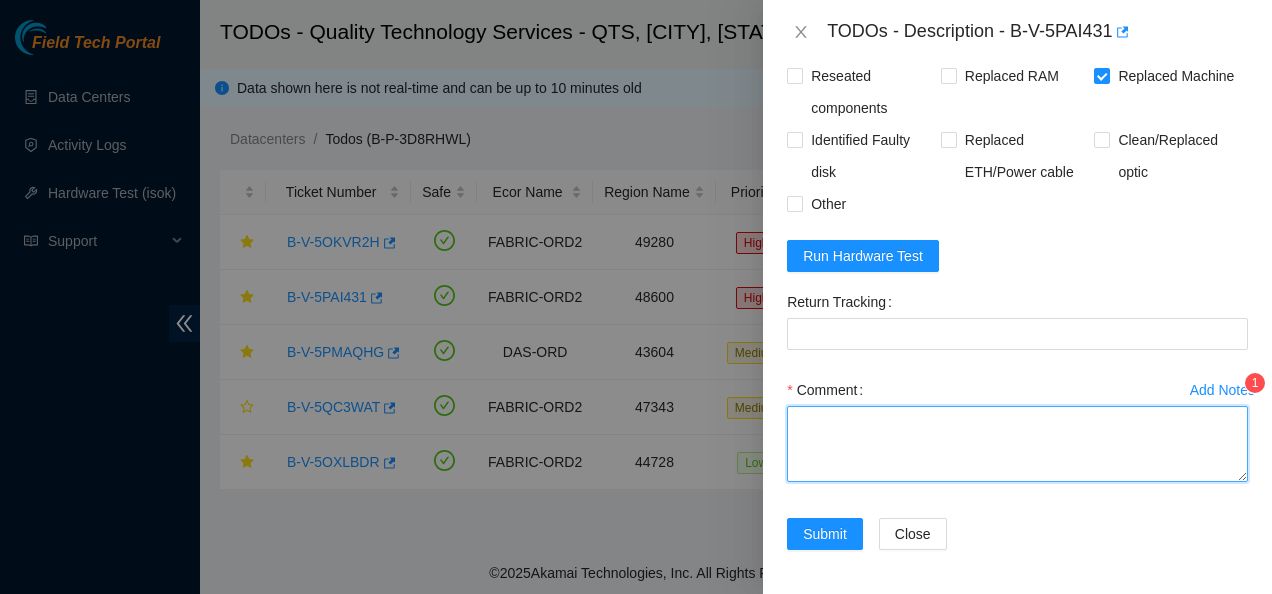 click on "Comment" at bounding box center [1017, 444] 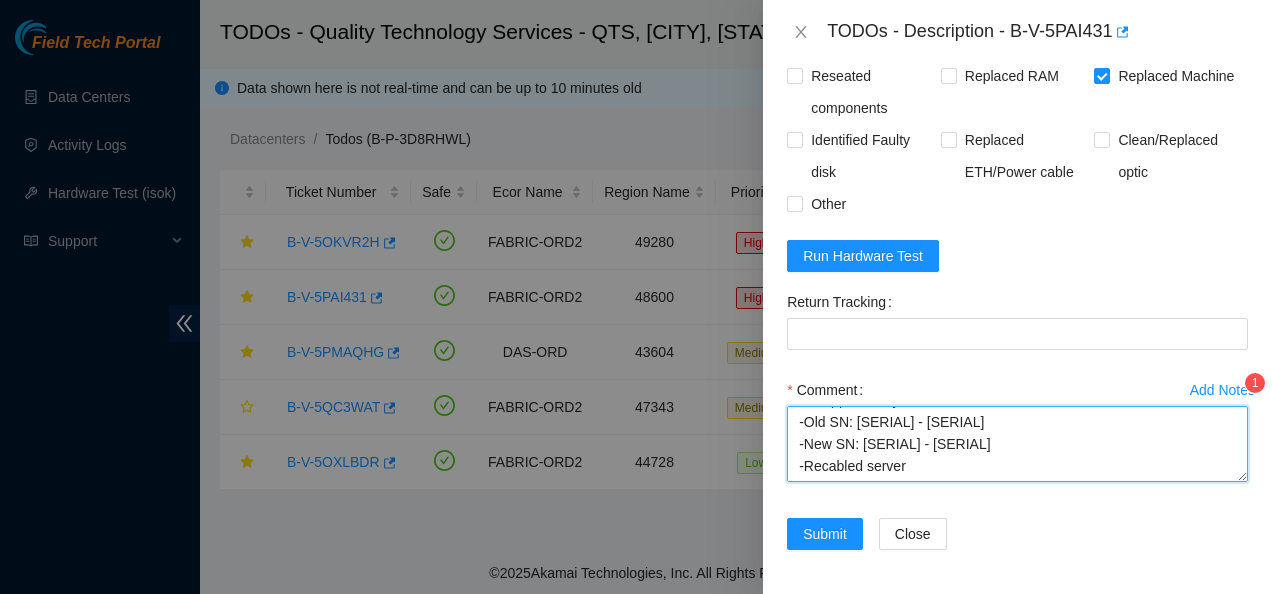 scroll, scrollTop: 44, scrollLeft: 0, axis: vertical 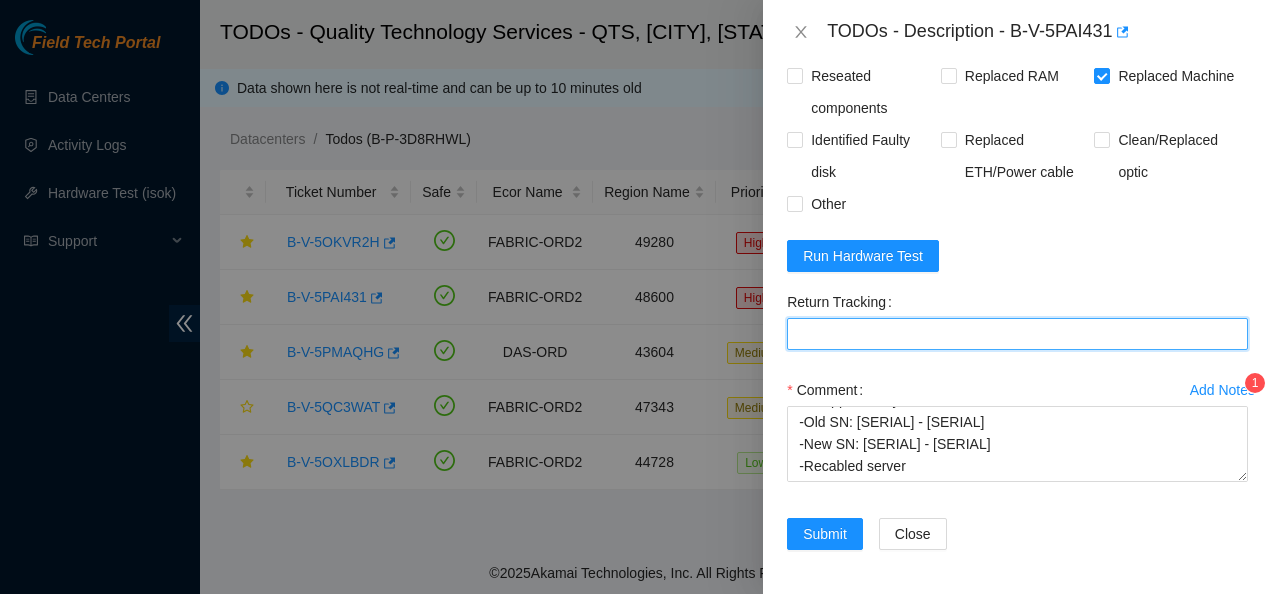 click on "Return Tracking" at bounding box center (1017, 334) 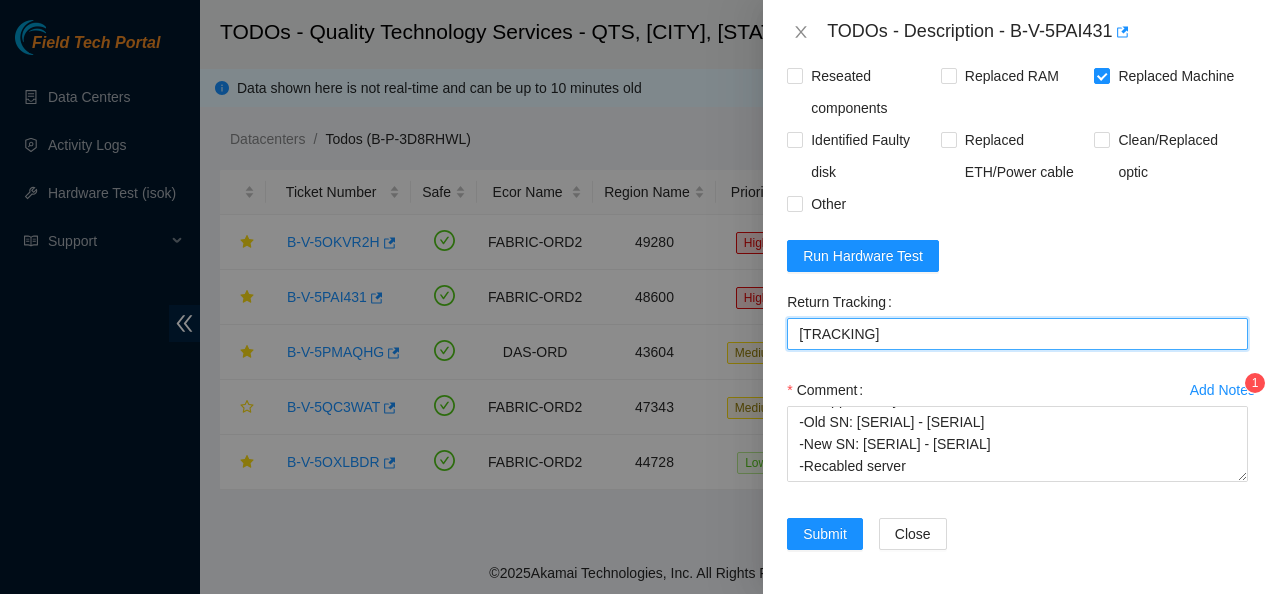 type on "[TRACKING]" 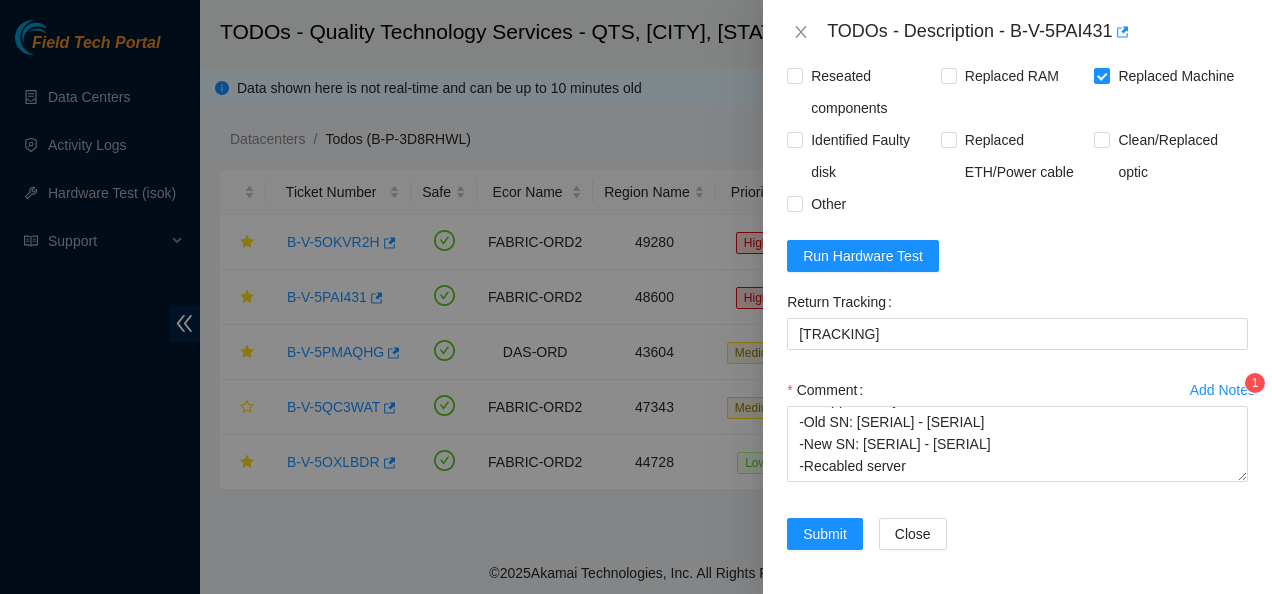 click on "Return Tracking [TRACKING]" at bounding box center [1017, 330] 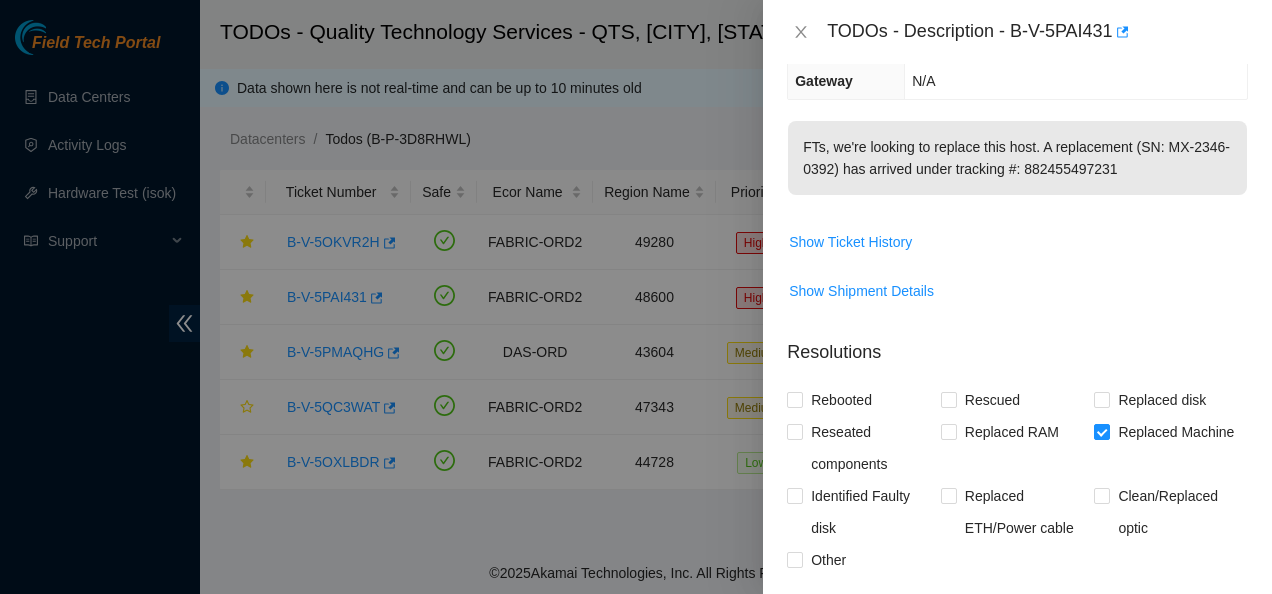 scroll, scrollTop: 648, scrollLeft: 0, axis: vertical 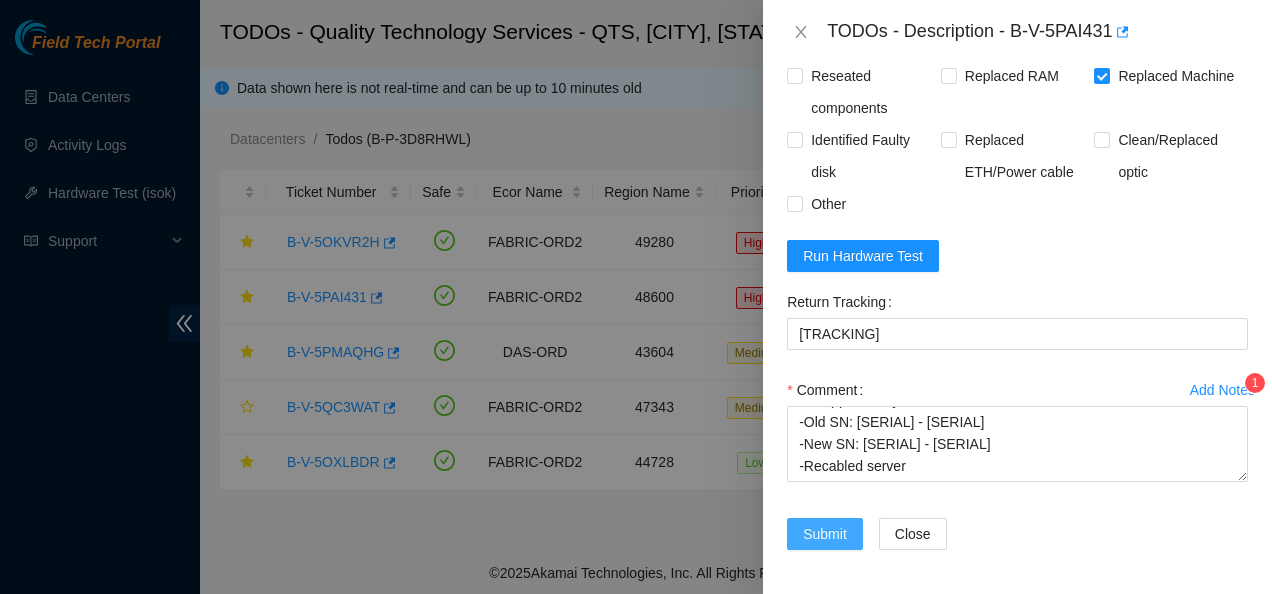 click on "Submit" at bounding box center (825, 534) 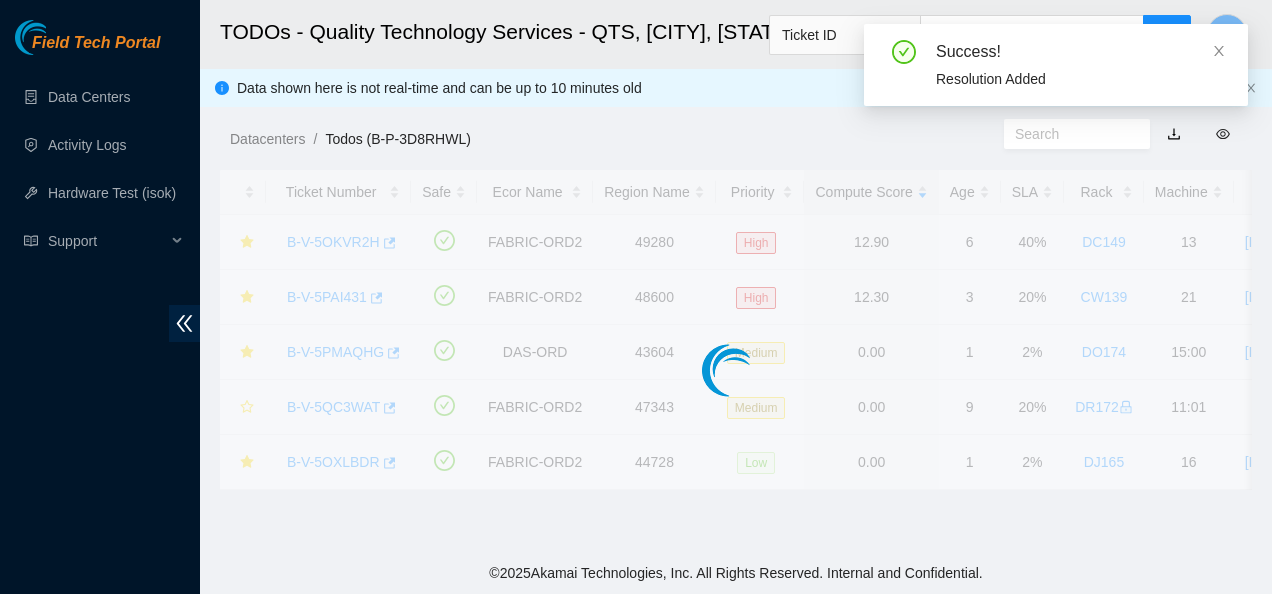 scroll, scrollTop: 648, scrollLeft: 0, axis: vertical 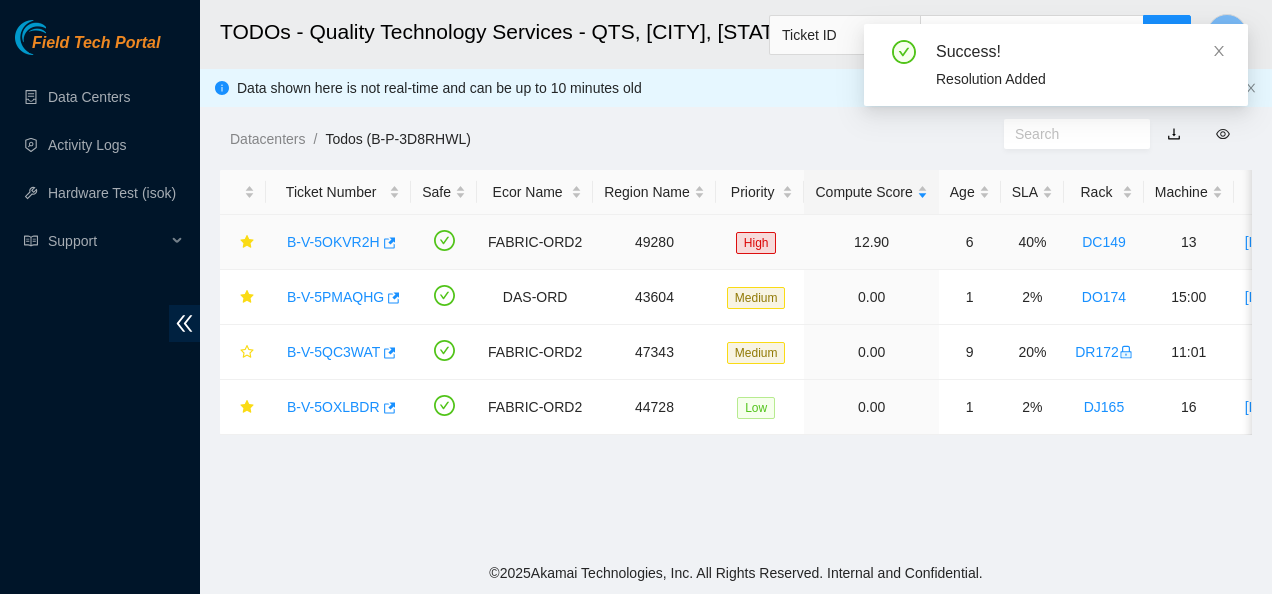 click on "B-V-5OKVR2H" at bounding box center [333, 242] 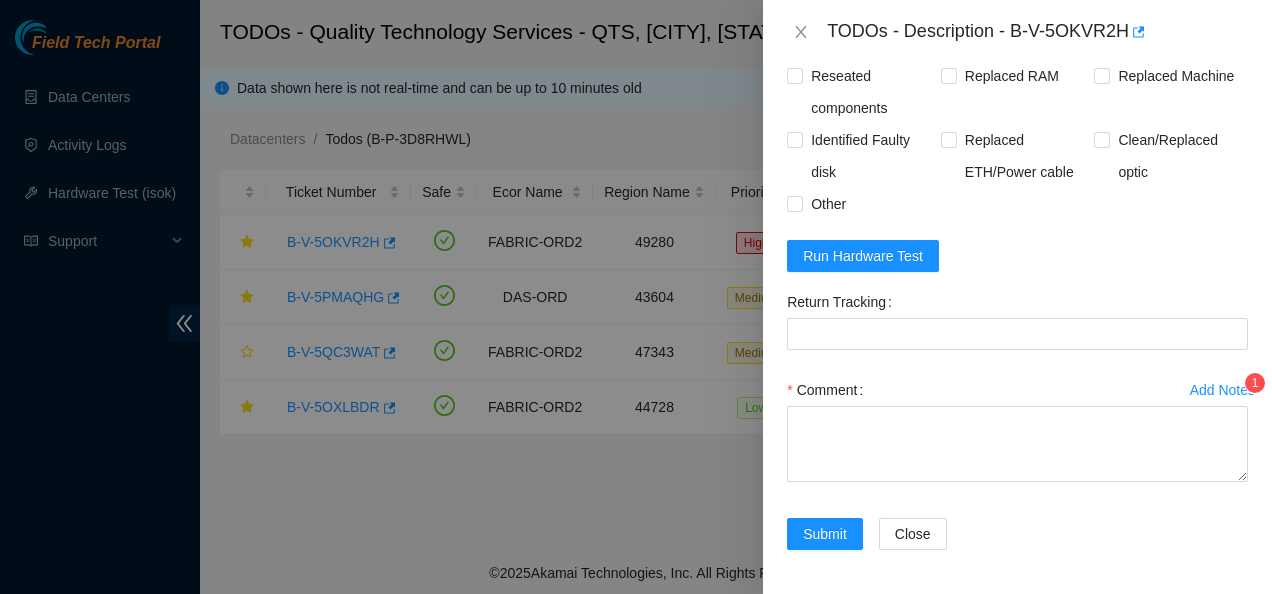 click on "Submit Close" at bounding box center (1017, 546) 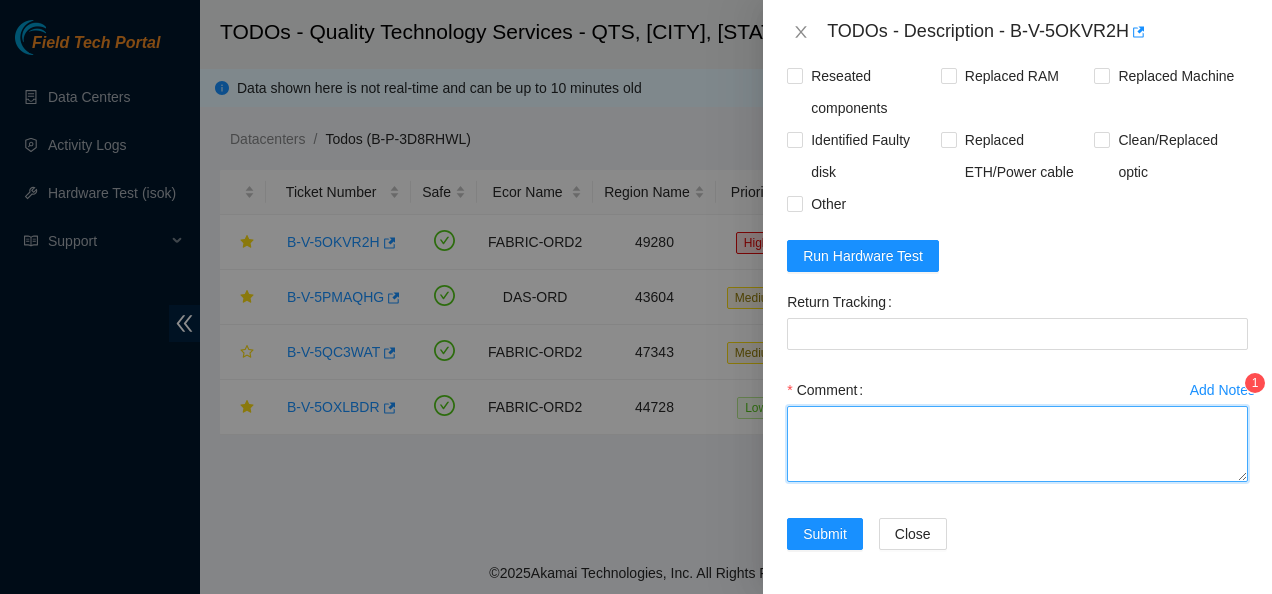 click on "Comment" at bounding box center [1017, 444] 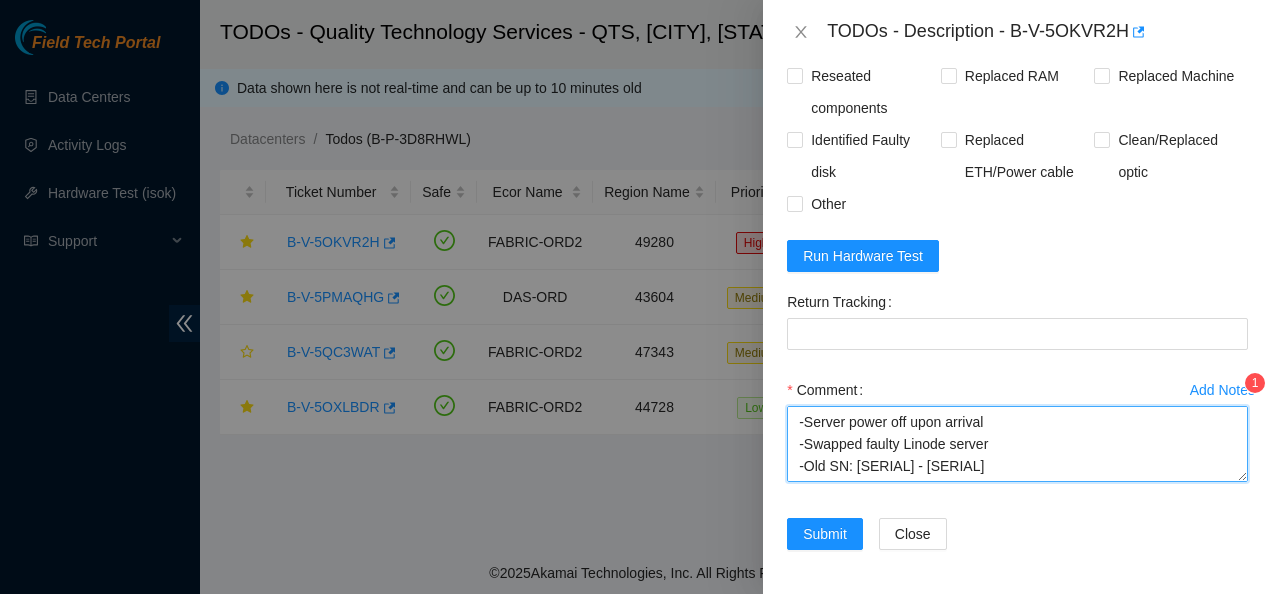 scroll, scrollTop: 38, scrollLeft: 0, axis: vertical 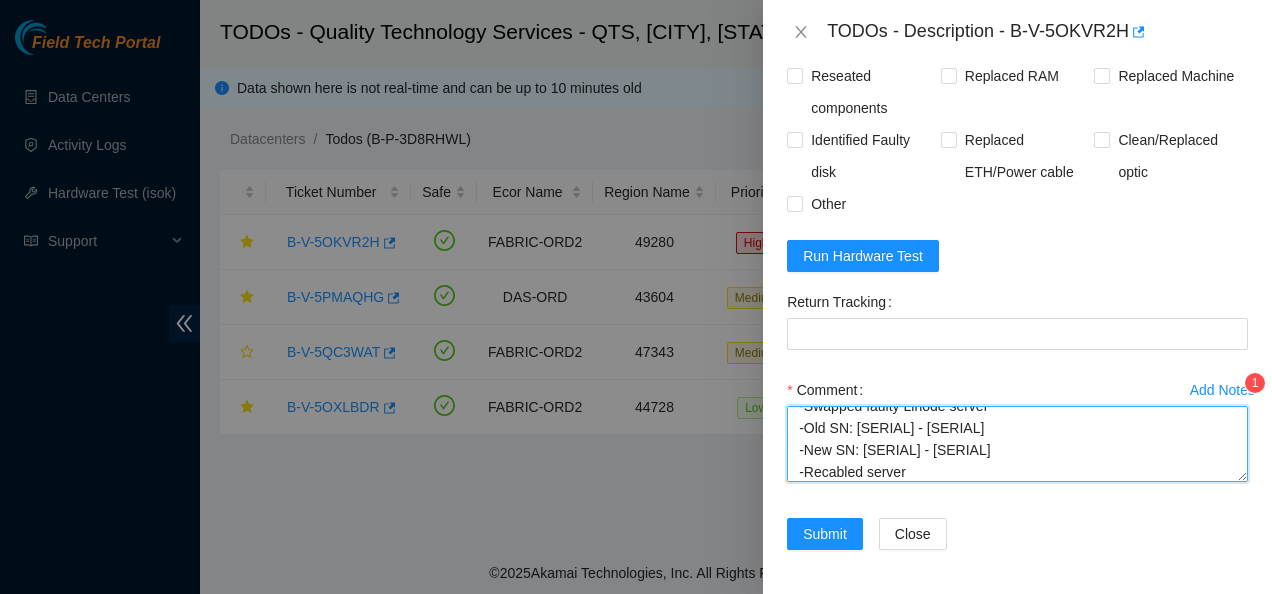 type on "-Server power off upon arrival
-Swapped faulty Linode server
-Old SN: [SERIAL] - [SERIAL]
-New SN: [SERIAL] - [SERIAL]
-Recabled server" 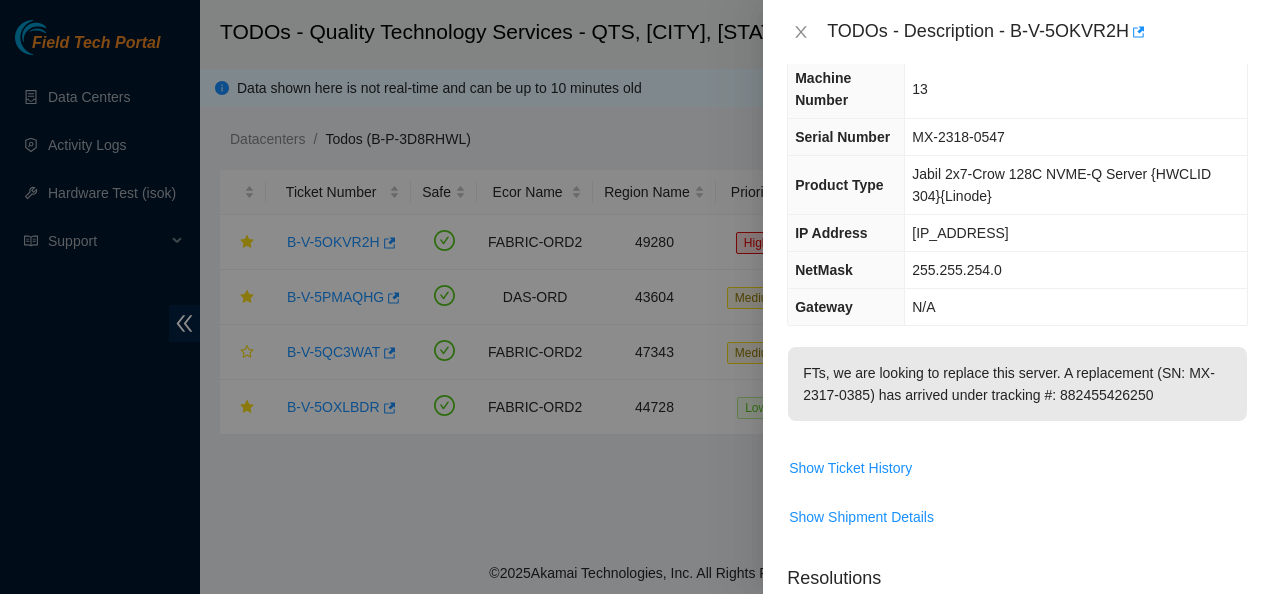 scroll, scrollTop: 66, scrollLeft: 0, axis: vertical 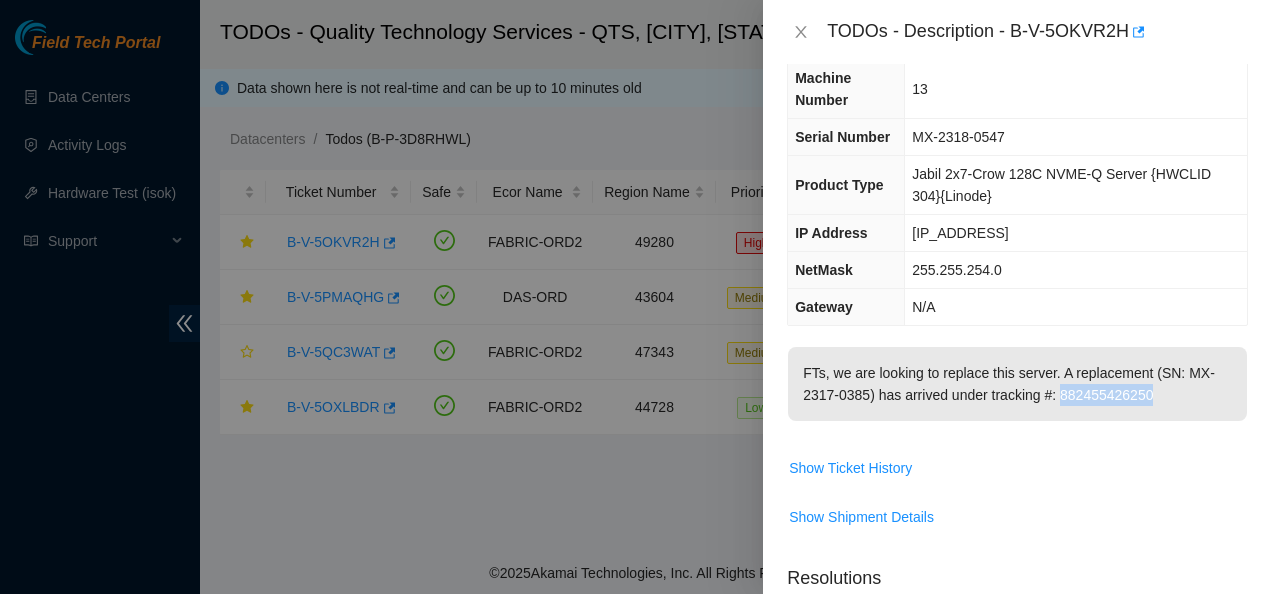 drag, startPoint x: 1057, startPoint y: 391, endPoint x: 1150, endPoint y: 408, distance: 94.54099 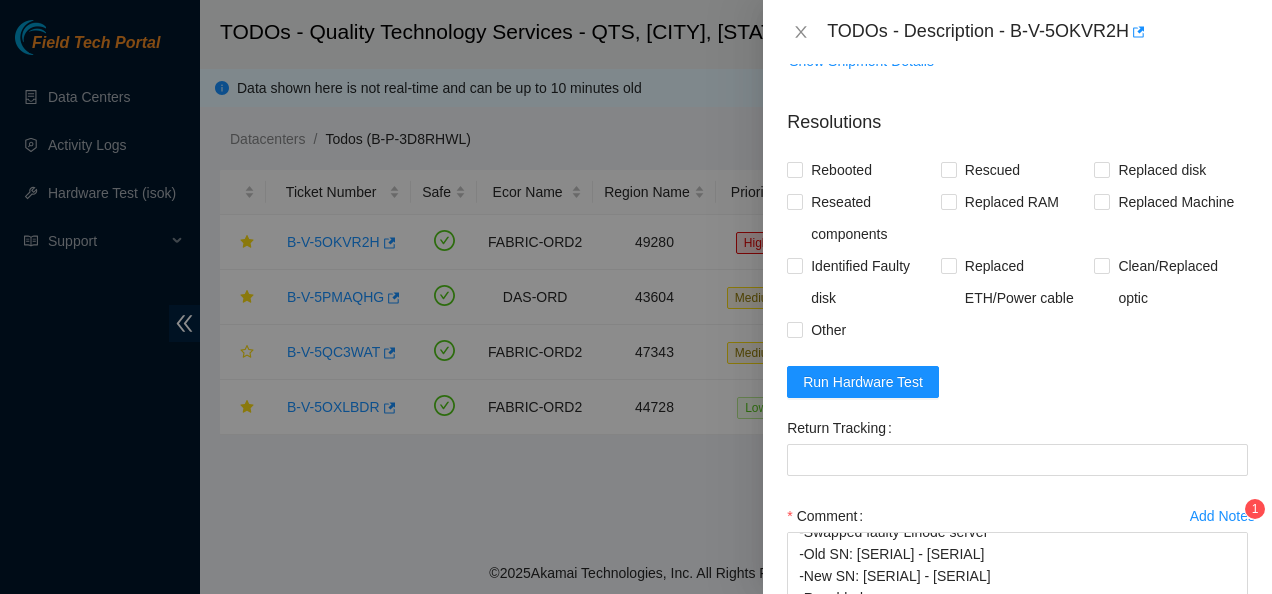 scroll, scrollTop: 586, scrollLeft: 0, axis: vertical 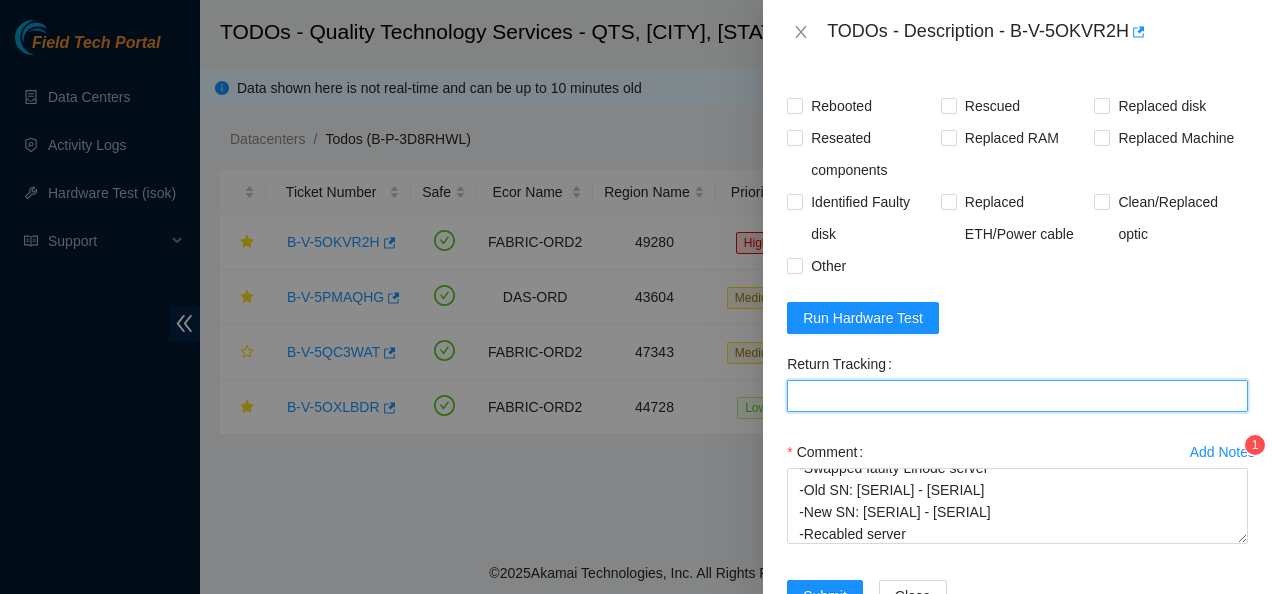 click on "Return Tracking" at bounding box center [1017, 396] 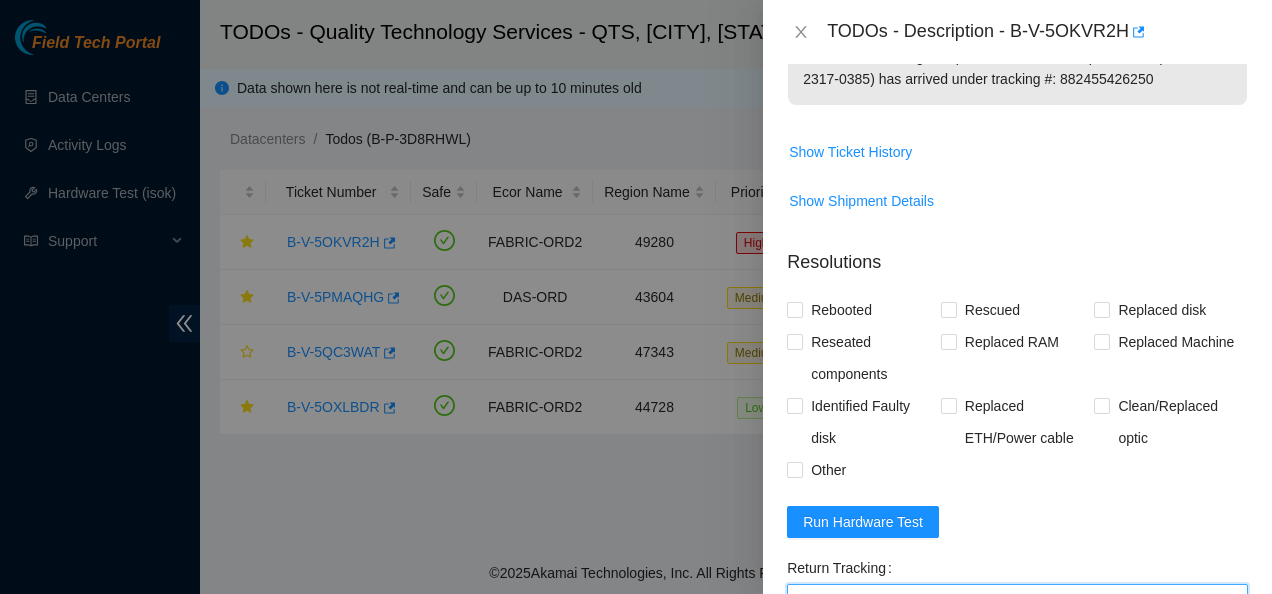 scroll, scrollTop: 380, scrollLeft: 0, axis: vertical 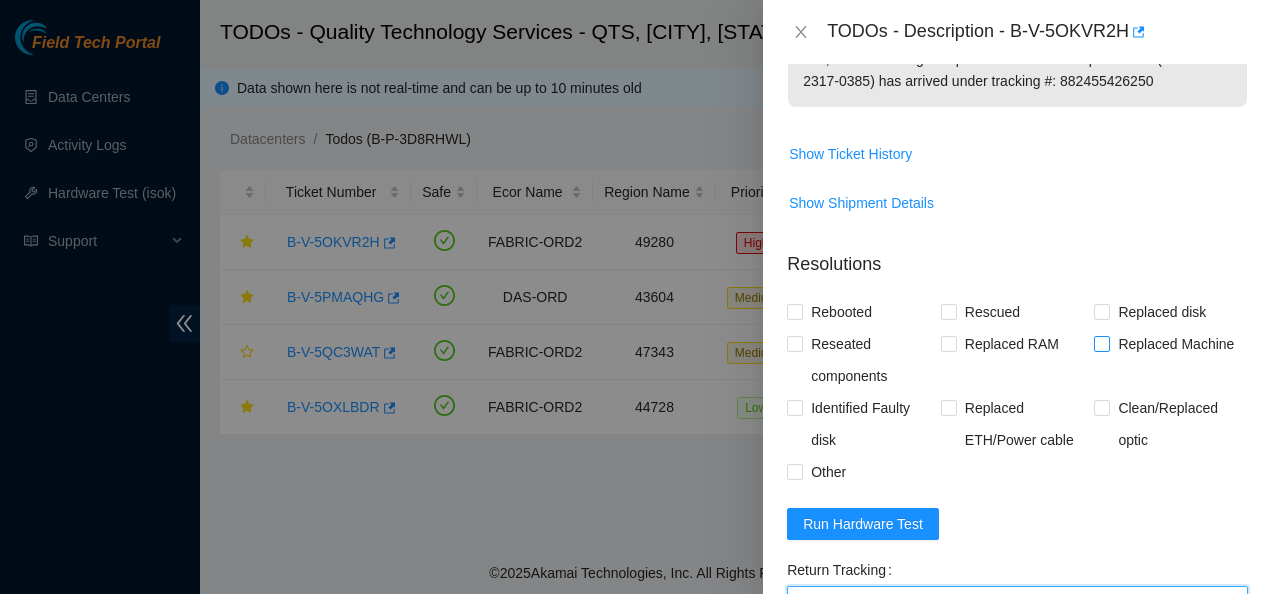 type on "[TRACKING]" 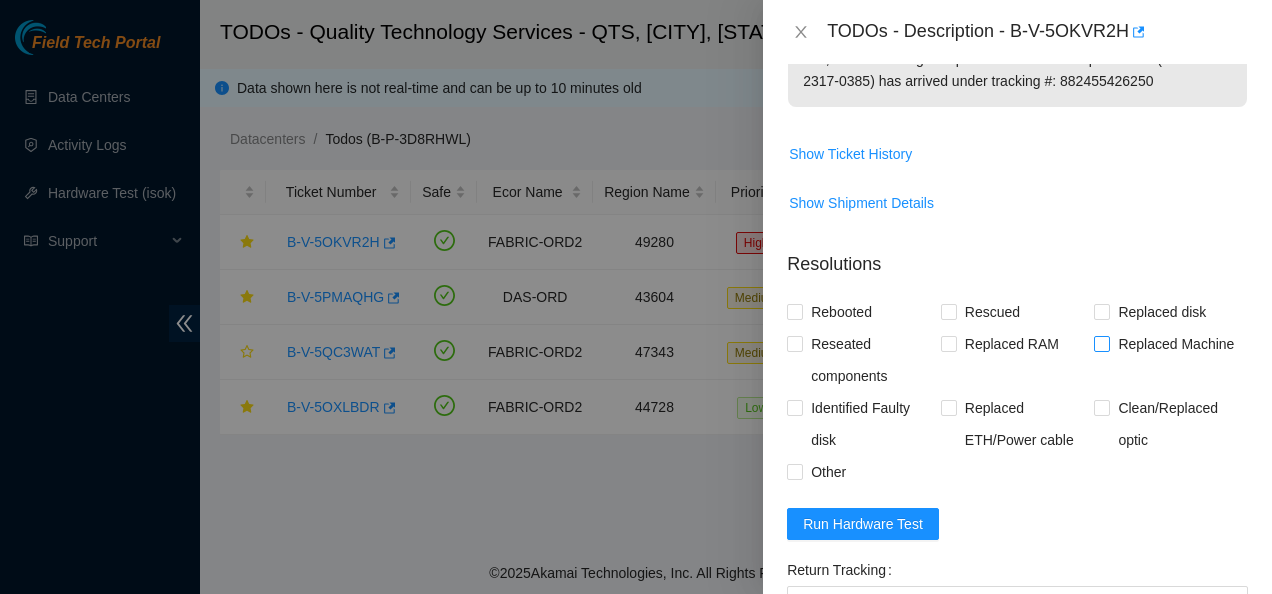 click on "Replaced Machine" at bounding box center [1101, 343] 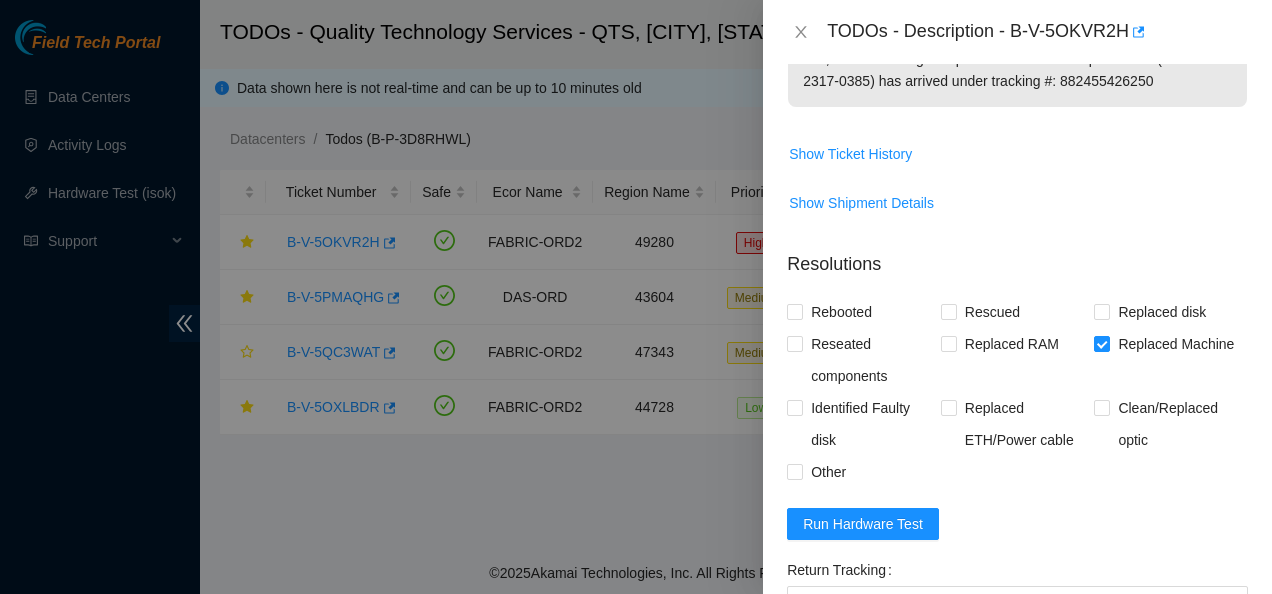 click on "Show Ticket History" at bounding box center [1017, 154] 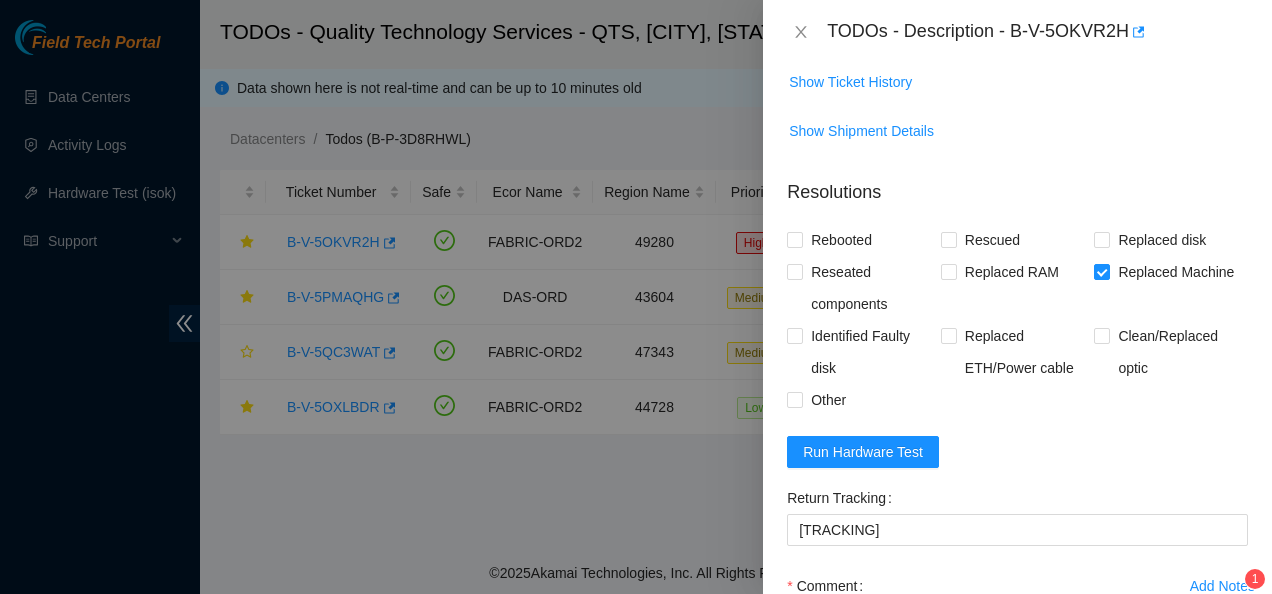 scroll, scrollTop: 648, scrollLeft: 0, axis: vertical 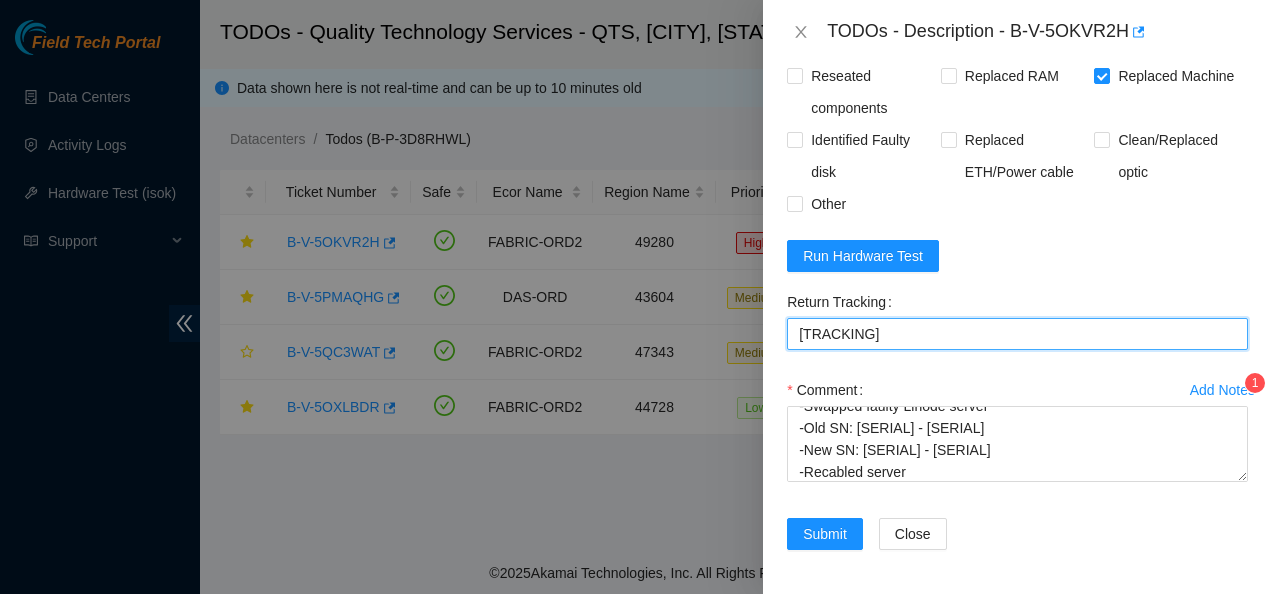drag, startPoint x: 919, startPoint y: 324, endPoint x: 717, endPoint y: 295, distance: 204.07106 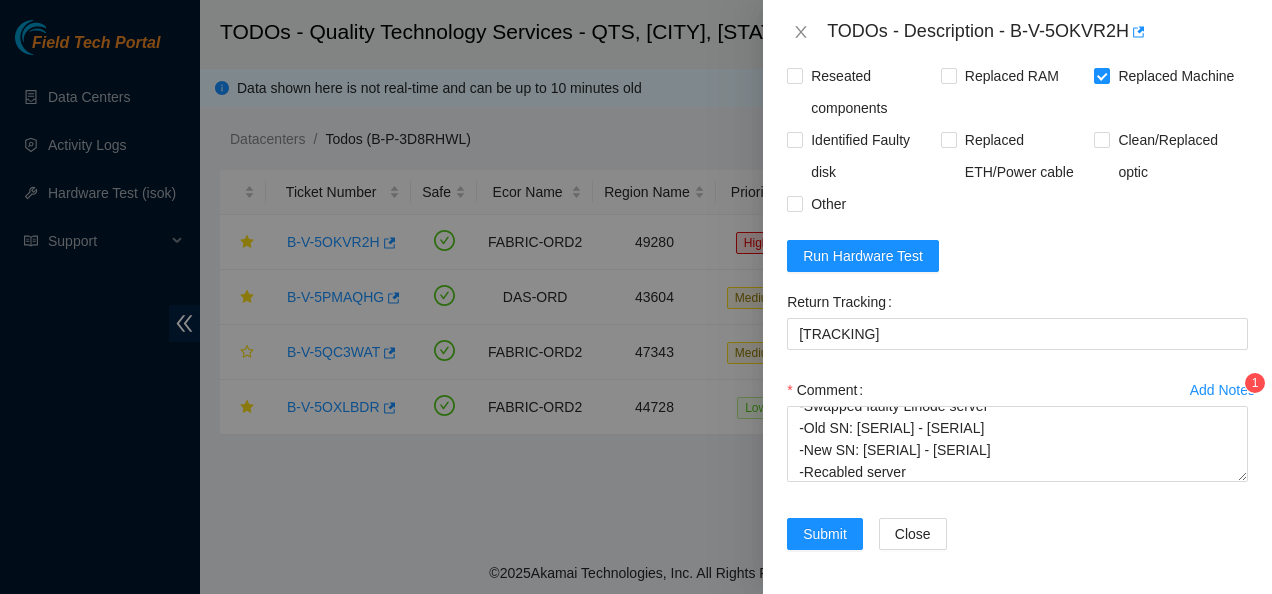 click on "Add Notes    1 Comment -Server power off upon arrival
-Swapped faulty Linode server
-Old SN: [SERIAL] - [SERIAL]
-New SN: [SERIAL] - [SERIAL]
-Recabled server" at bounding box center (1017, 446) 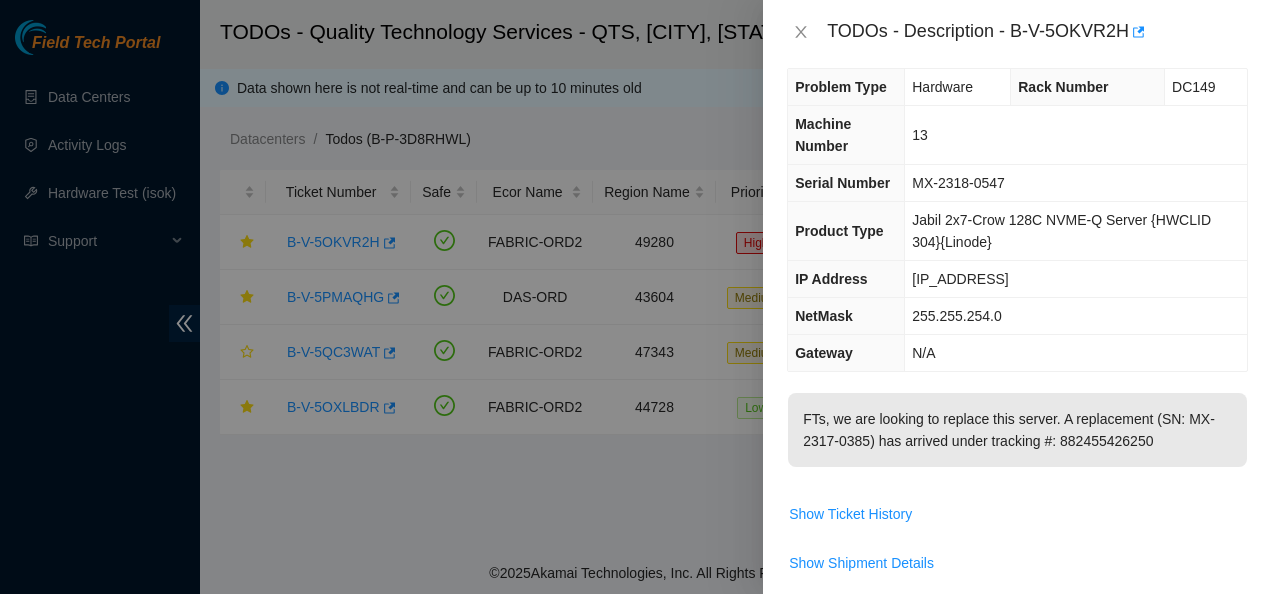 scroll, scrollTop: 0, scrollLeft: 0, axis: both 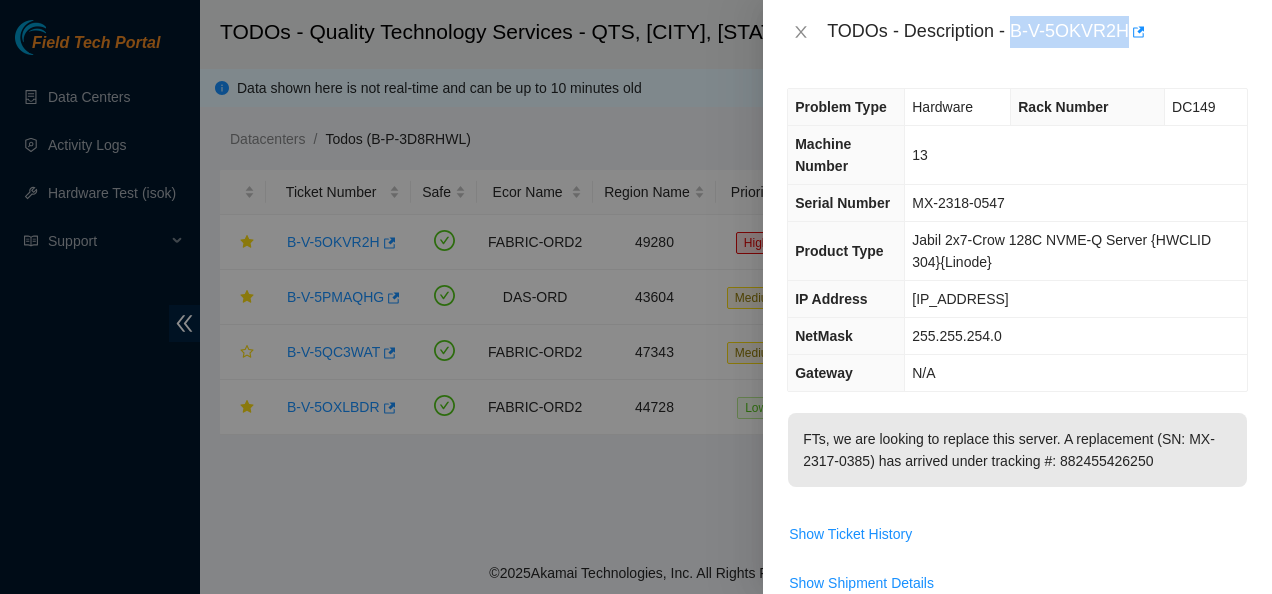 drag, startPoint x: 1014, startPoint y: 32, endPoint x: 1128, endPoint y: 44, distance: 114.62984 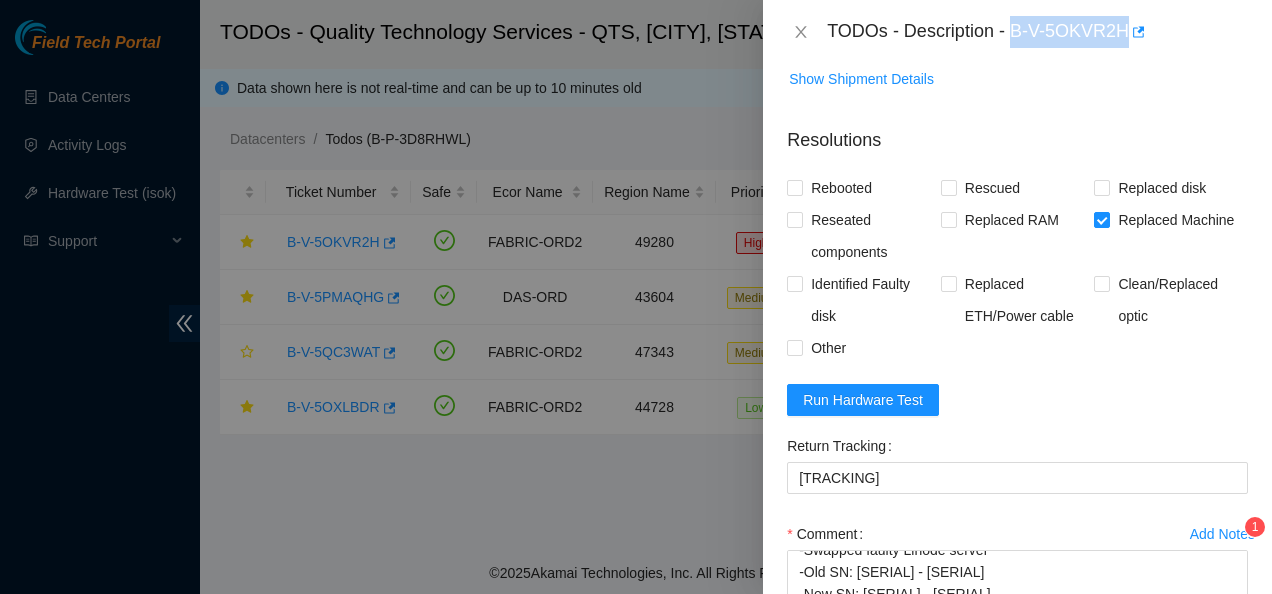 scroll, scrollTop: 648, scrollLeft: 0, axis: vertical 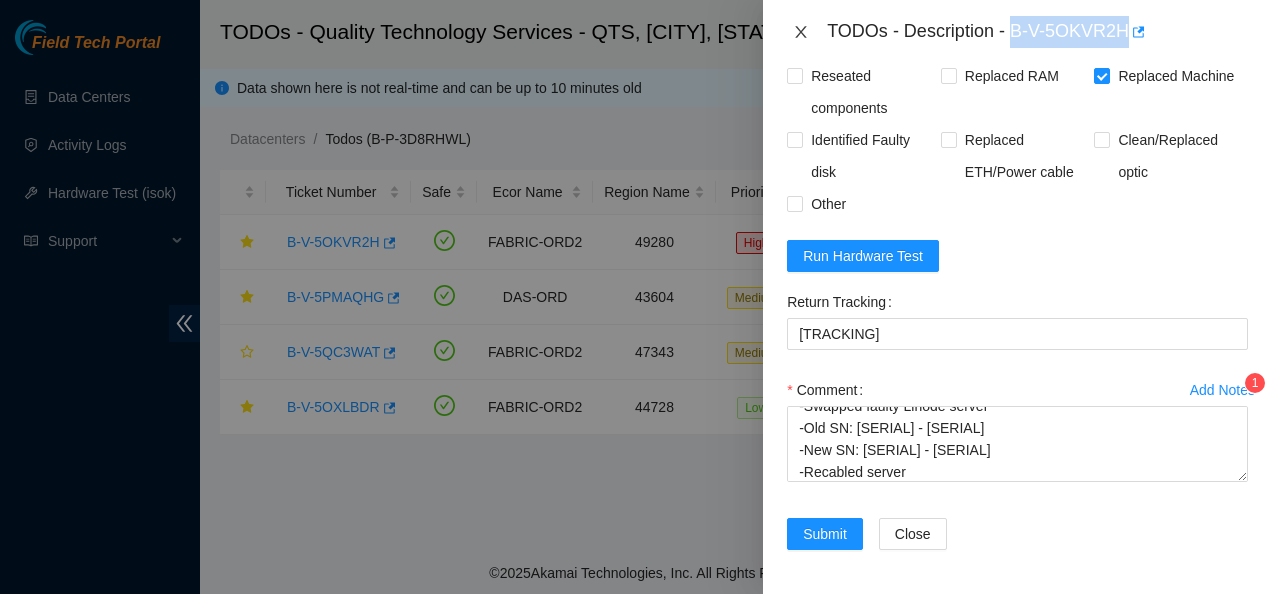 click 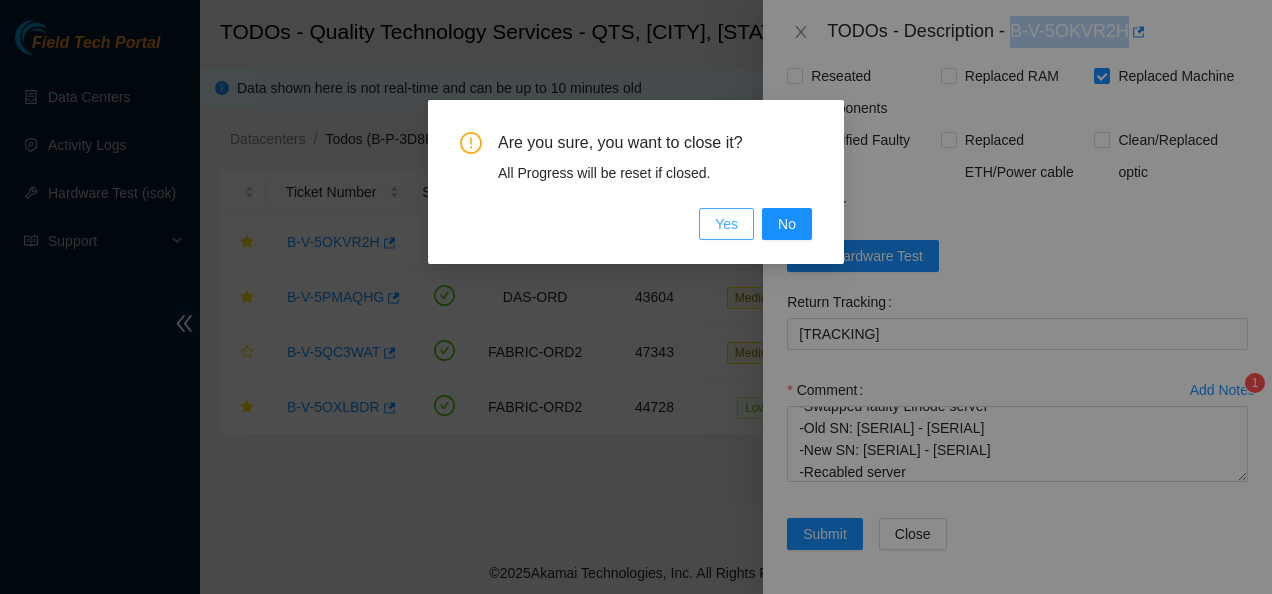 click on "Yes" at bounding box center (726, 224) 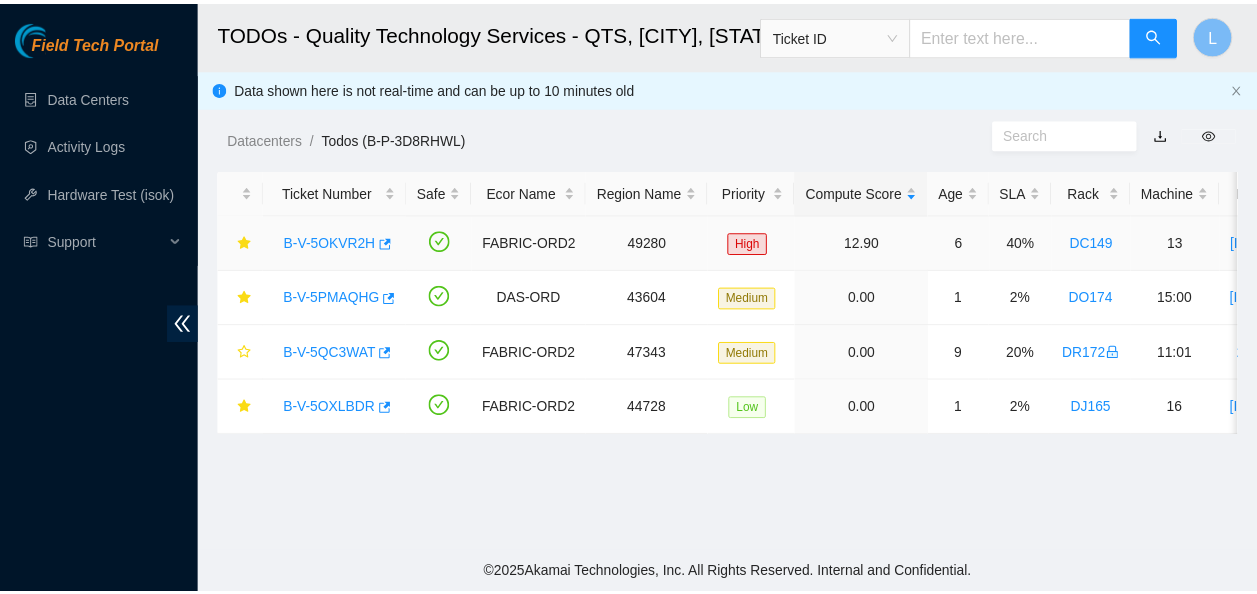 scroll, scrollTop: 648, scrollLeft: 0, axis: vertical 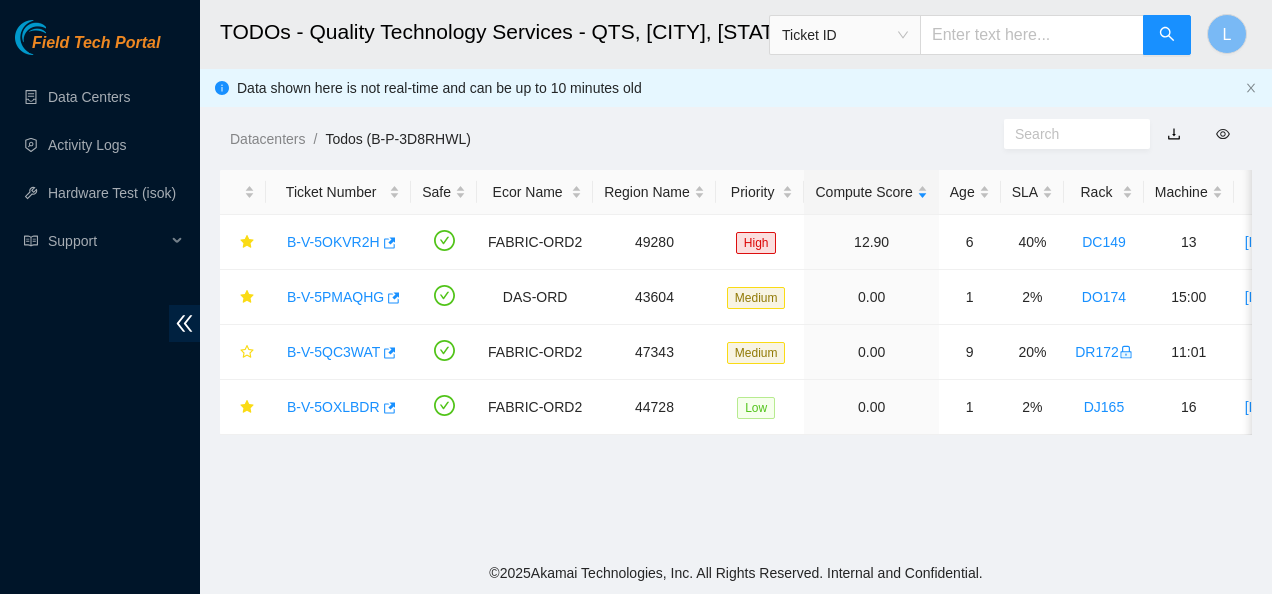 click at bounding box center [1032, 35] 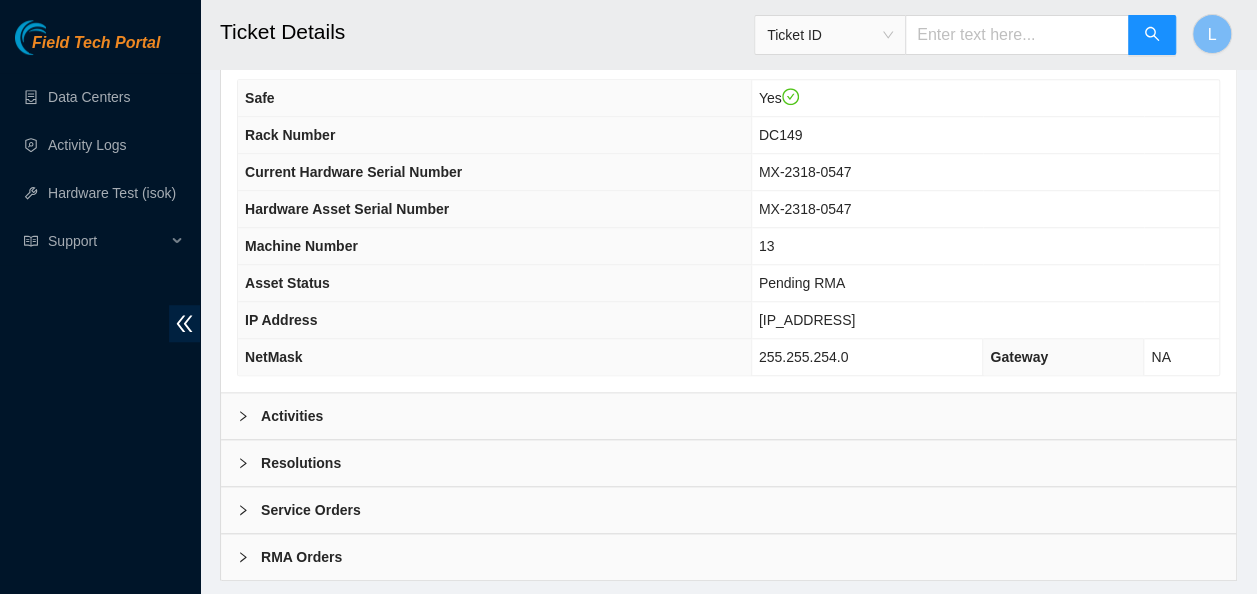 scroll, scrollTop: 752, scrollLeft: 0, axis: vertical 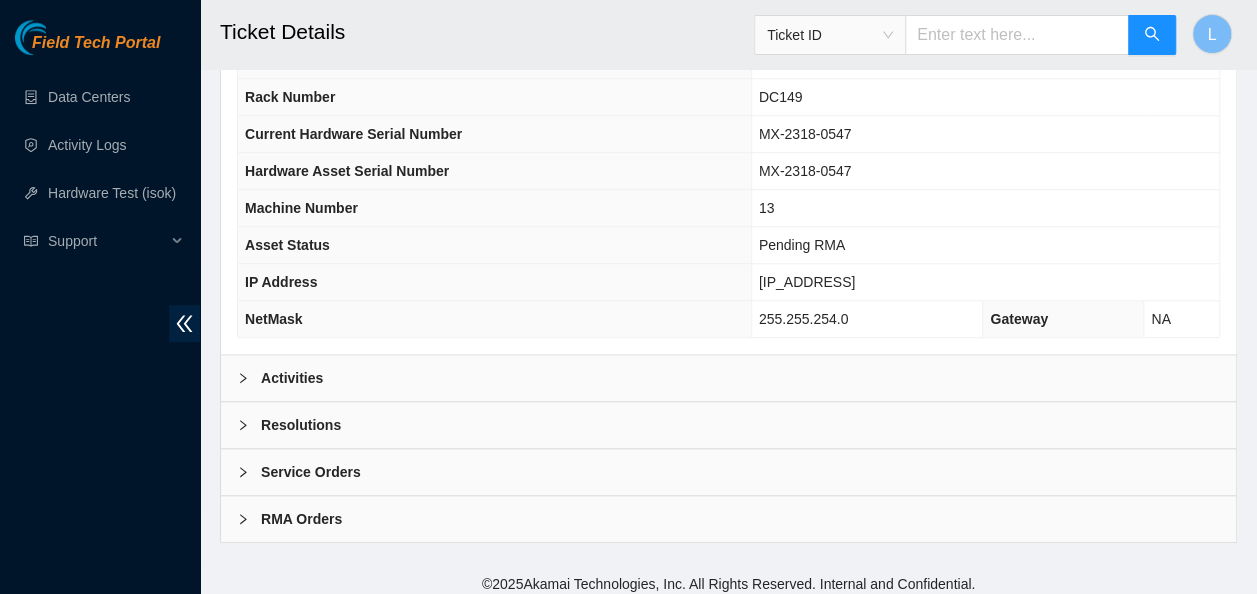 click on "RMA Orders" at bounding box center [728, 519] 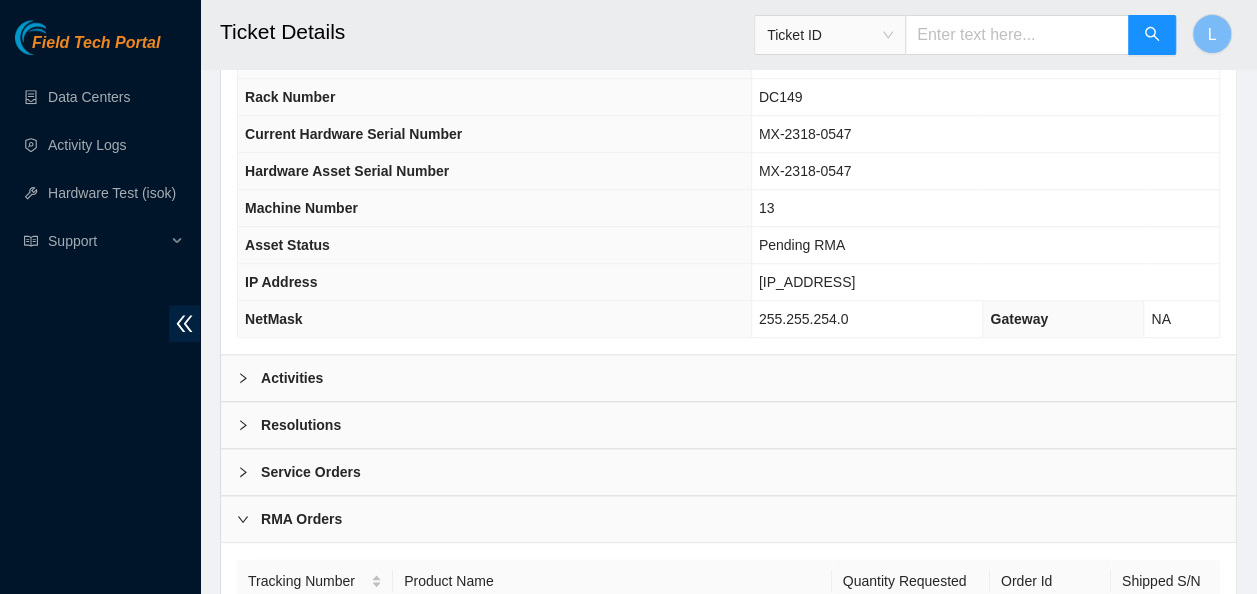 scroll, scrollTop: 884, scrollLeft: 0, axis: vertical 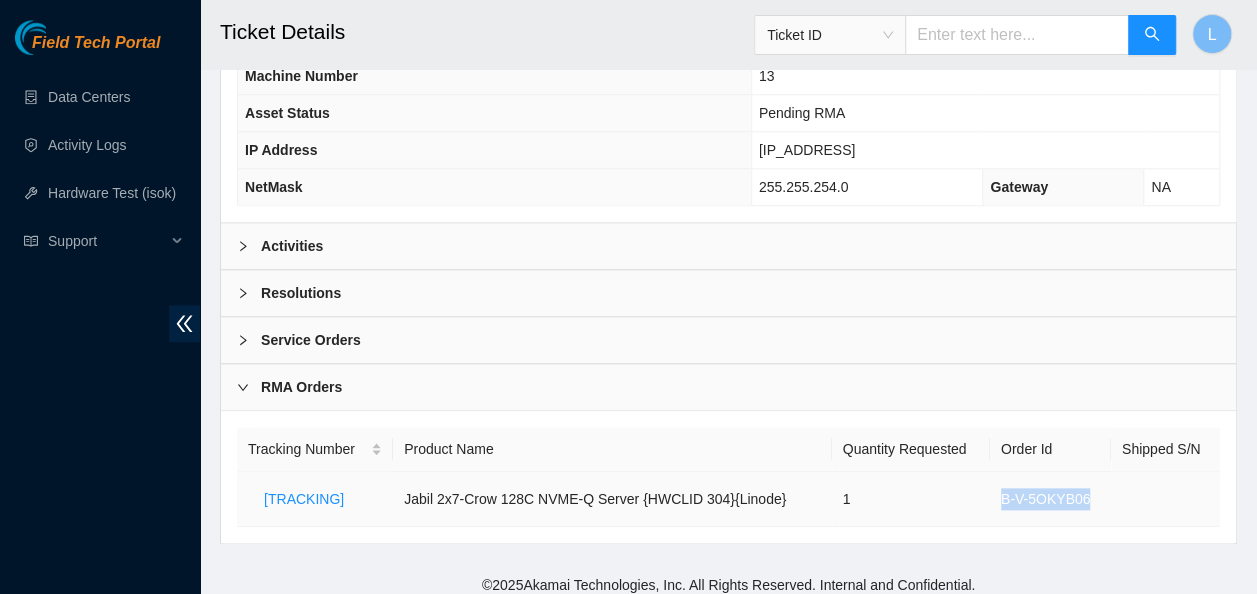 drag, startPoint x: 1000, startPoint y: 485, endPoint x: 1111, endPoint y: 490, distance: 111.11256 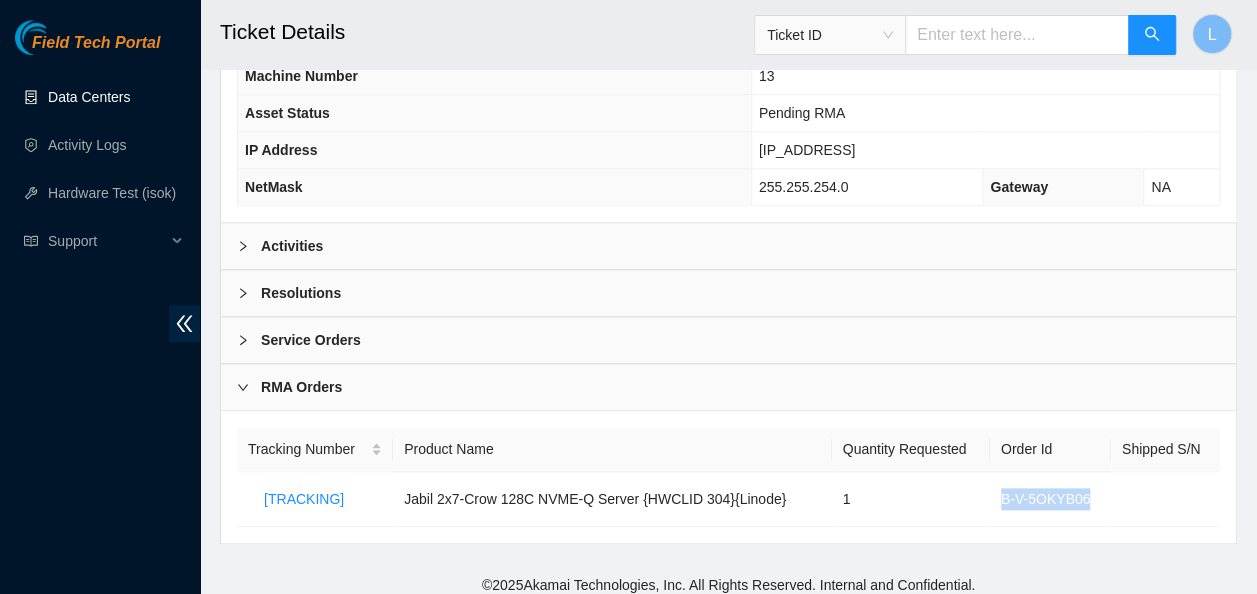 click on "Data Centers" at bounding box center (89, 97) 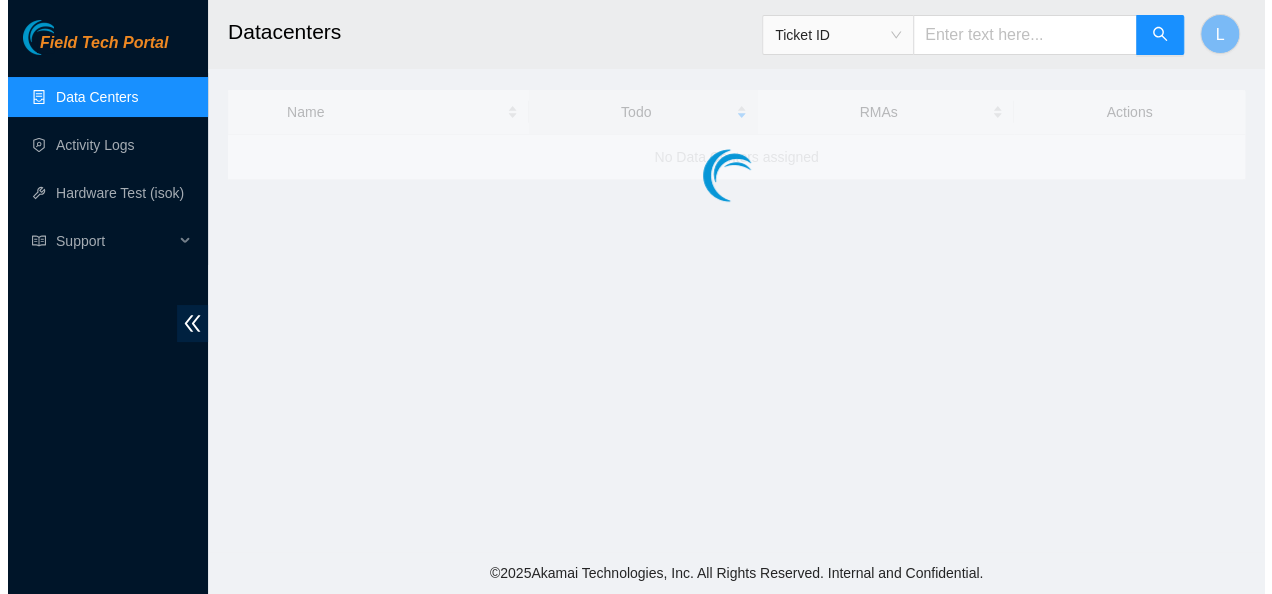 scroll, scrollTop: 0, scrollLeft: 0, axis: both 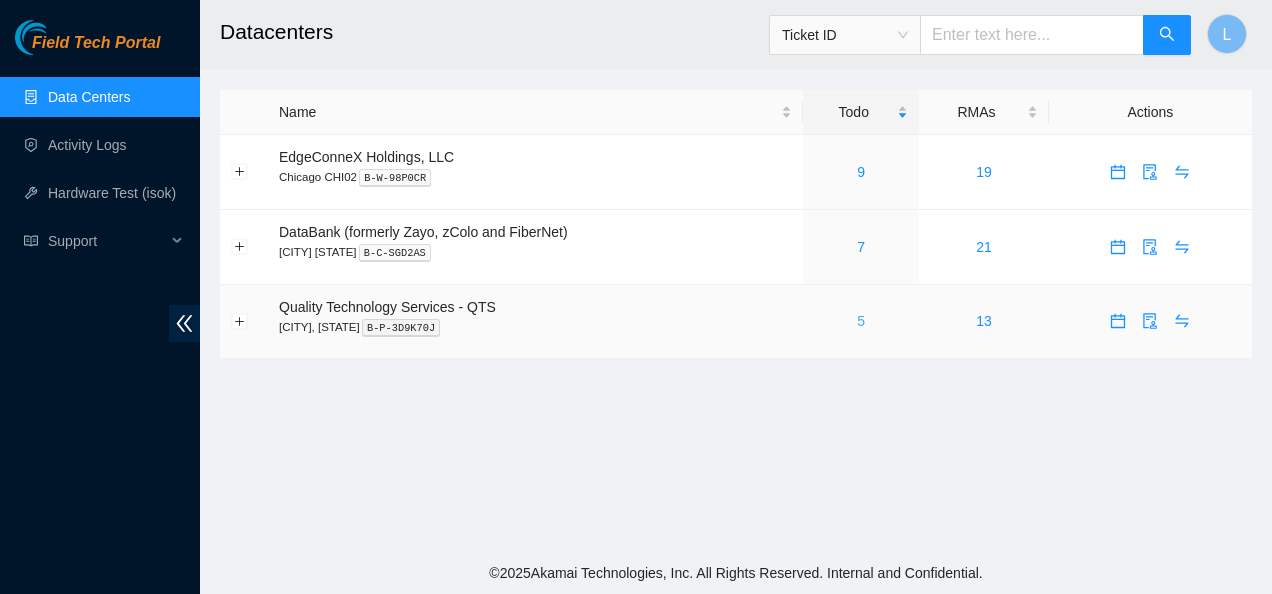 click on "5" at bounding box center (861, 321) 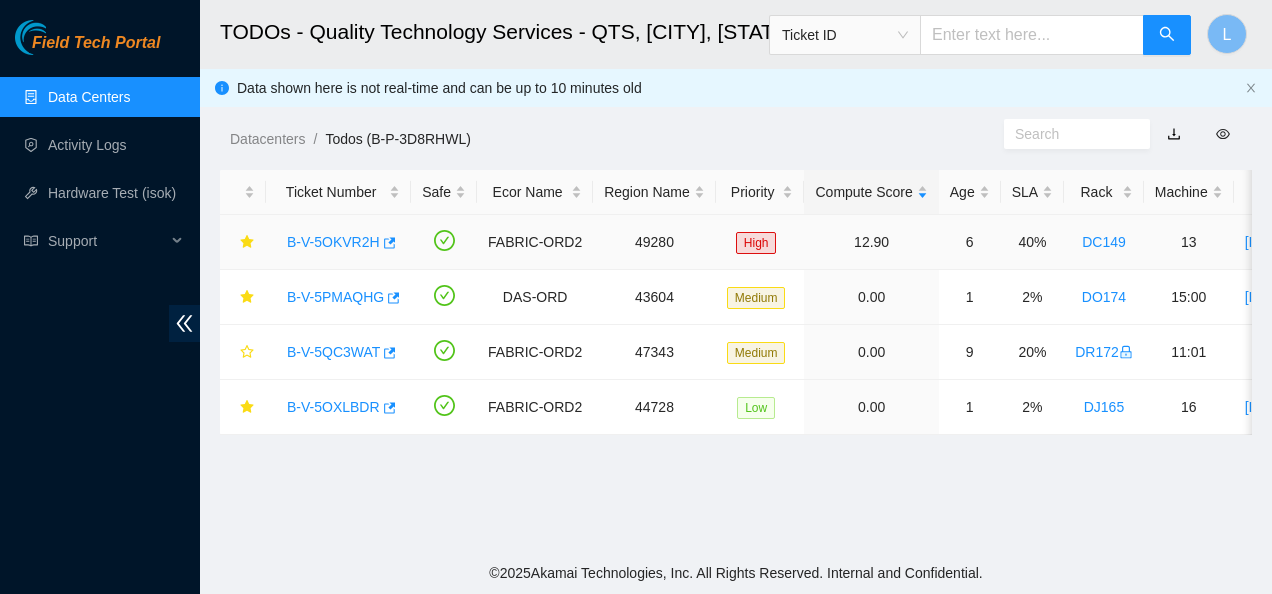click on "B-V-5OKVR2H" at bounding box center [333, 242] 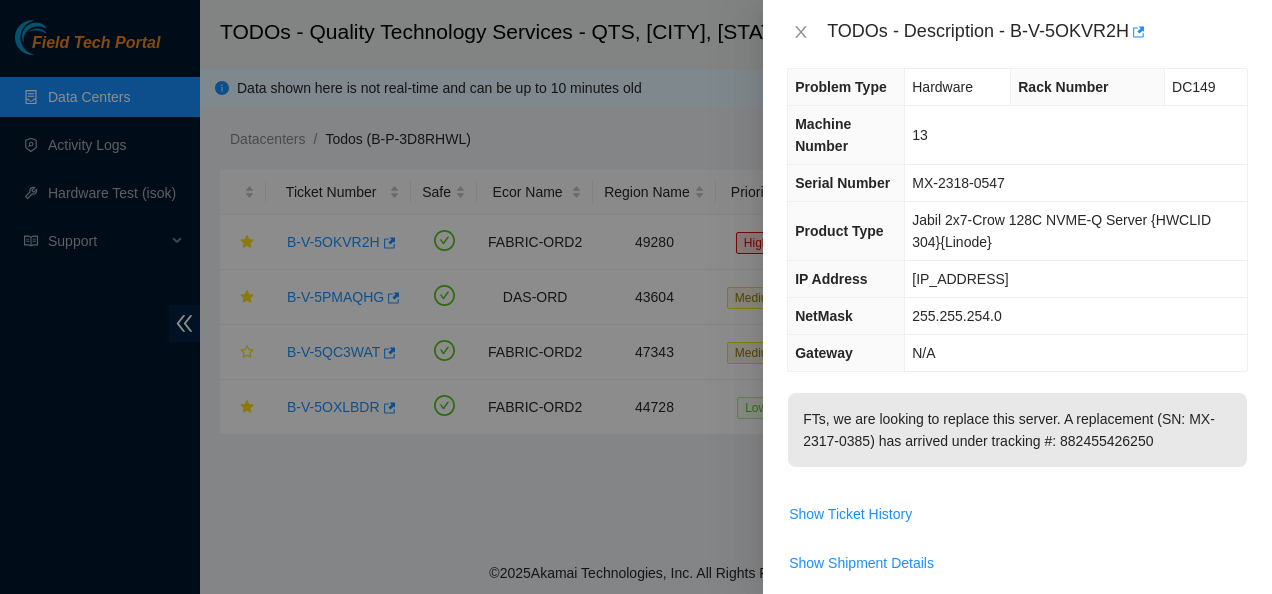 scroll, scrollTop: 0, scrollLeft: 0, axis: both 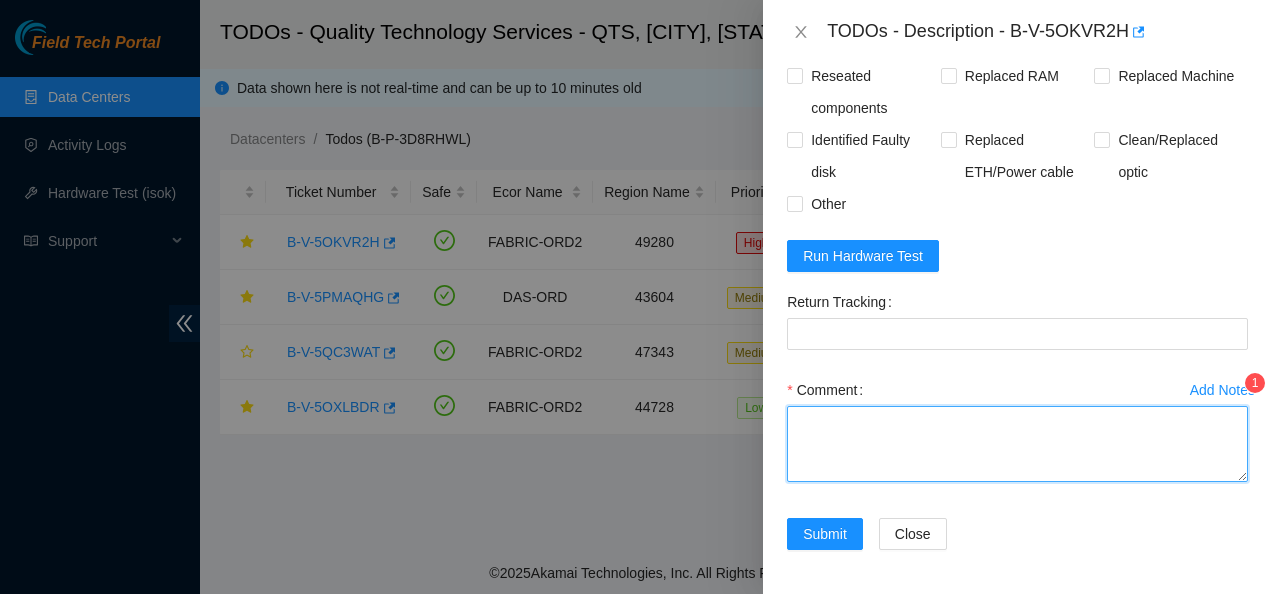click on "Comment" at bounding box center [1017, 444] 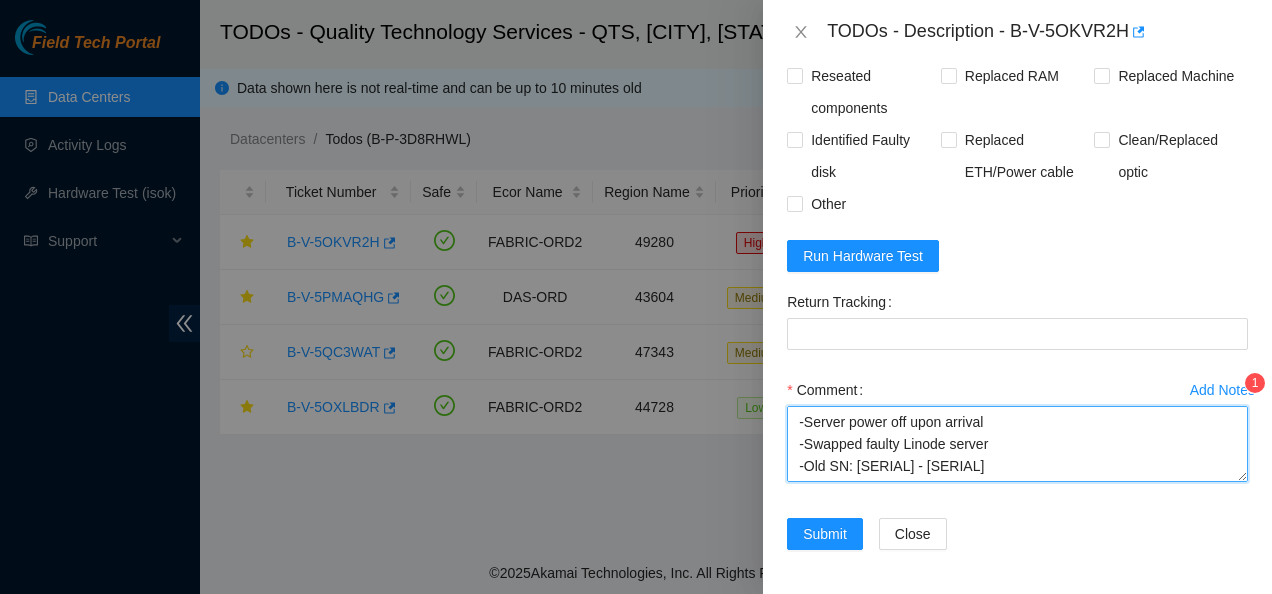 scroll, scrollTop: 38, scrollLeft: 0, axis: vertical 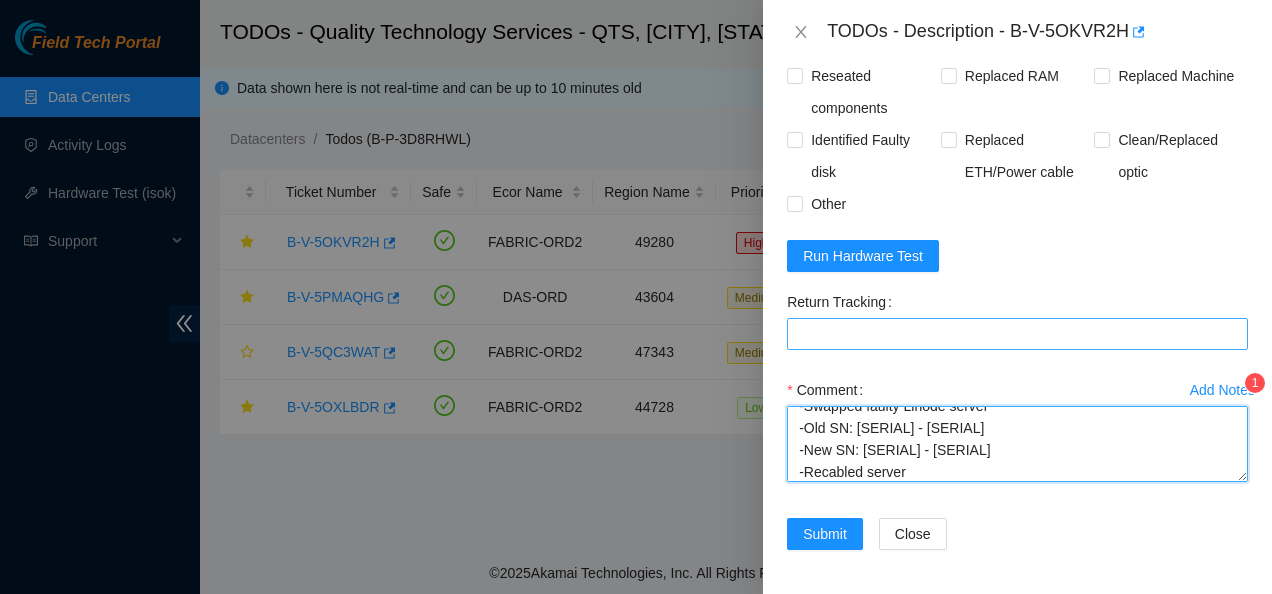 type on "-Server power off upon arrival
-Swapped faulty Linode server
-Old SN: [SERIAL] - [SERIAL]
-New SN: [SERIAL] - [SERIAL]
-Recabled server" 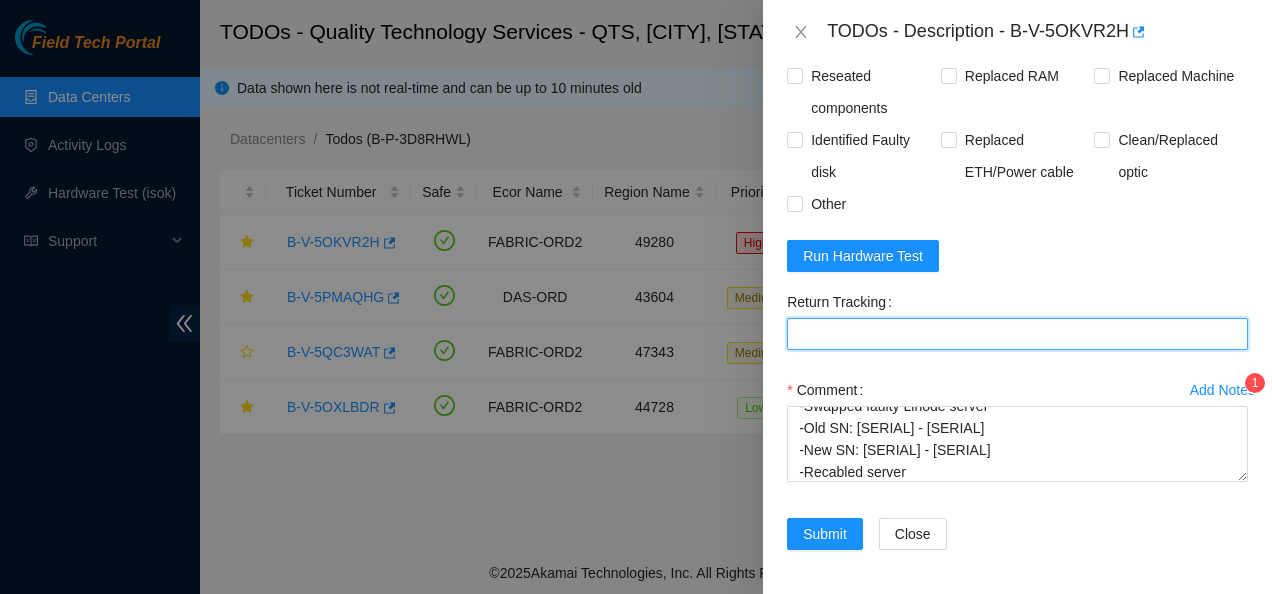 click on "Return Tracking" at bounding box center [1017, 334] 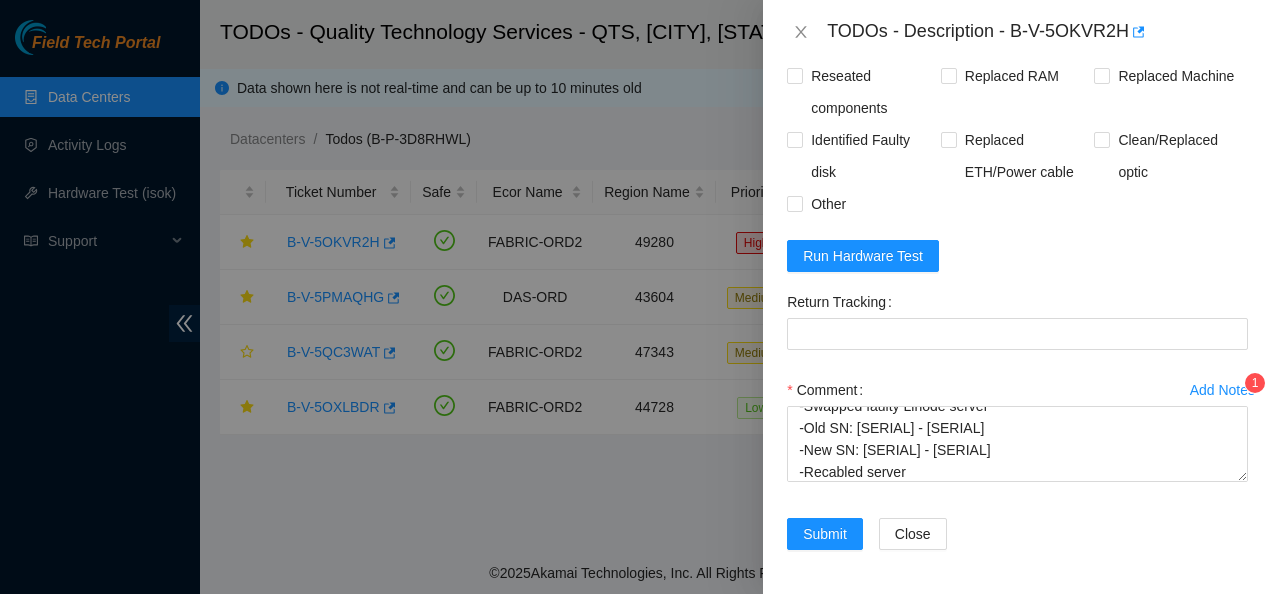 click on "Add Notes    1 Comment -Server power off upon arrival
-Swapped faulty Linode server
-Old SN: [SERIAL] - [SERIAL]
-New SN: [SERIAL] - [SERIAL]
-Recabled server" at bounding box center (1017, 446) 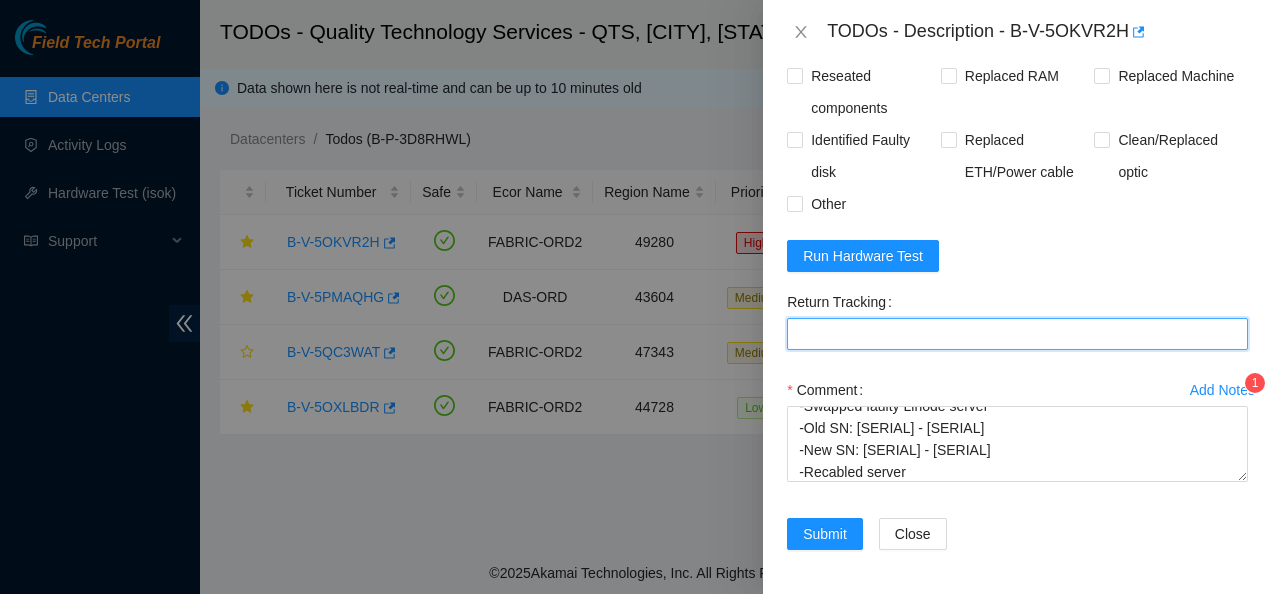click on "Return Tracking" at bounding box center [1017, 334] 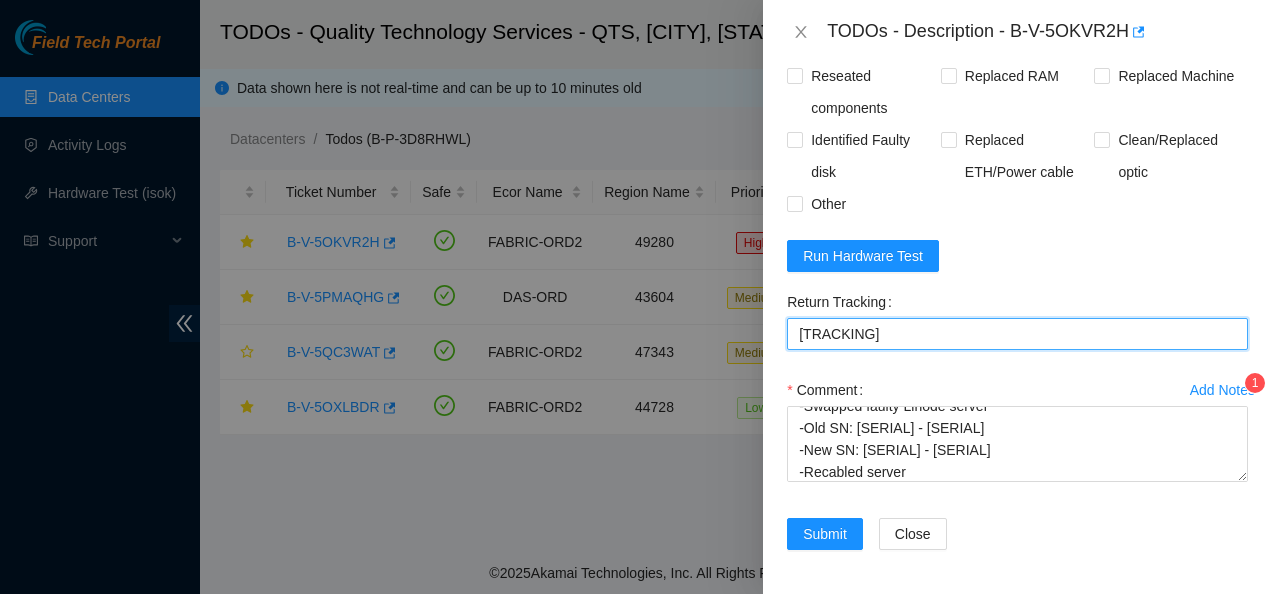 type on "[TRACKING]" 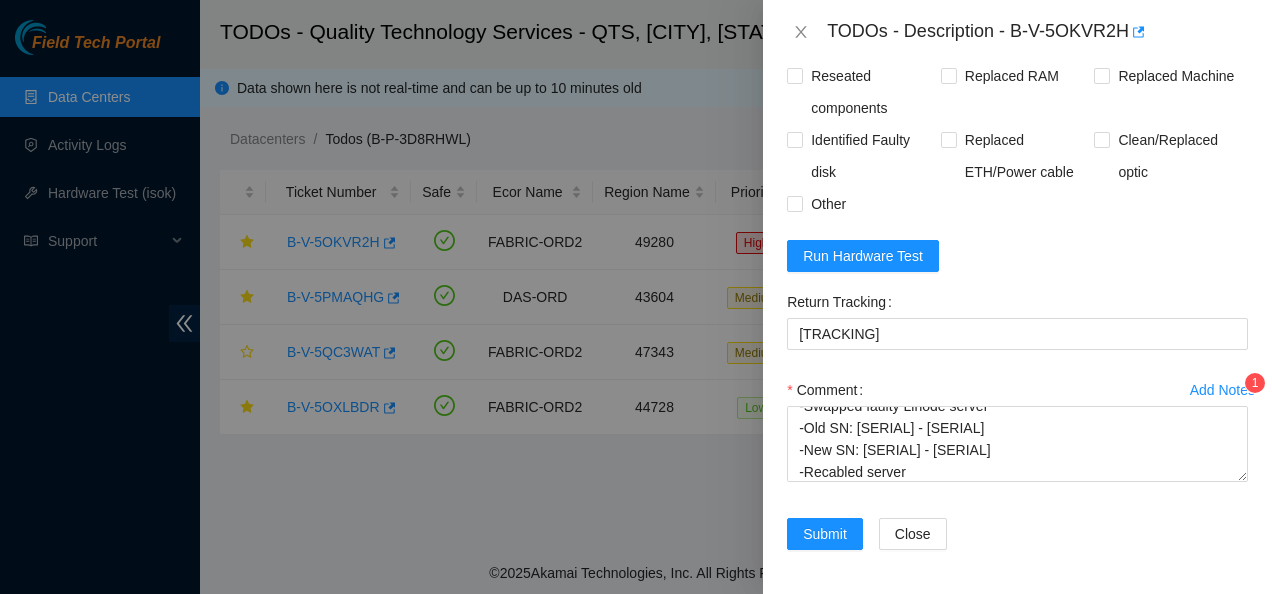 click on "Resolutions Rebooted Rescued Replaced disk Reseated components Replaced RAM Replaced Machine Identified Faulty disk Replaced ETH/Power cable Clean/Replaced optic Other Run Hardware Test Return Tracking [TRACKING] Add Notes    1 Comment -Server power off upon arrival
-Swapped faulty Linode server
-Old SN: [SERIAL] - [SERIAL]
-New SN: [SERIAL] - [SERIAL]
-Recabled server Submit Close" at bounding box center (1017, 270) 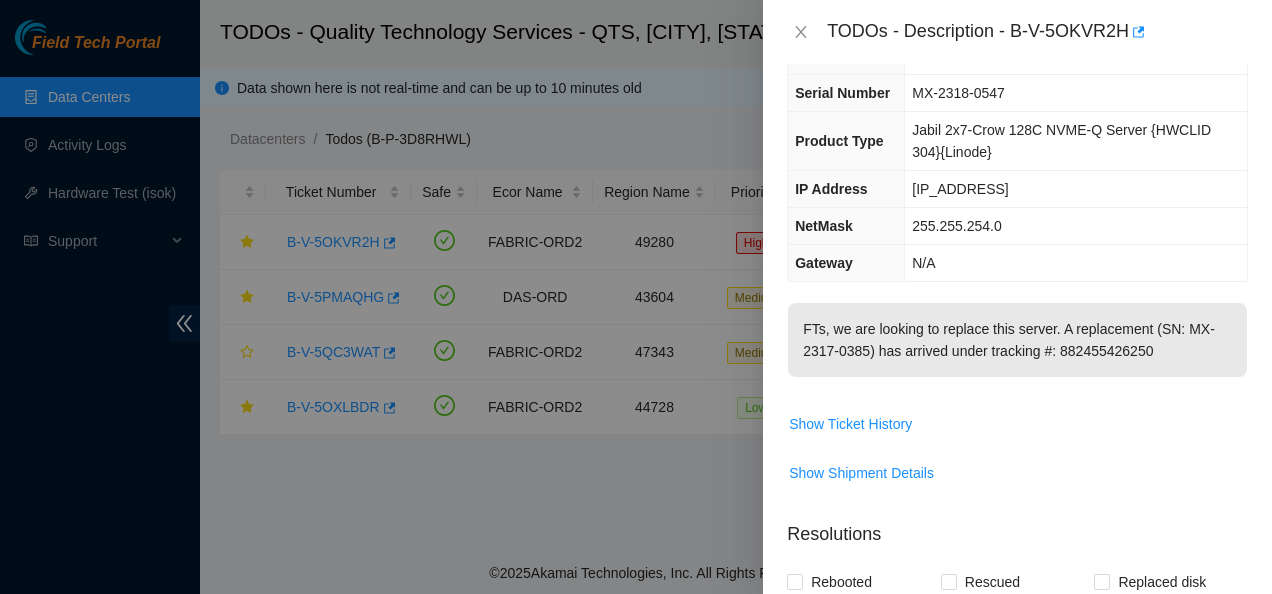 scroll, scrollTop: 0, scrollLeft: 0, axis: both 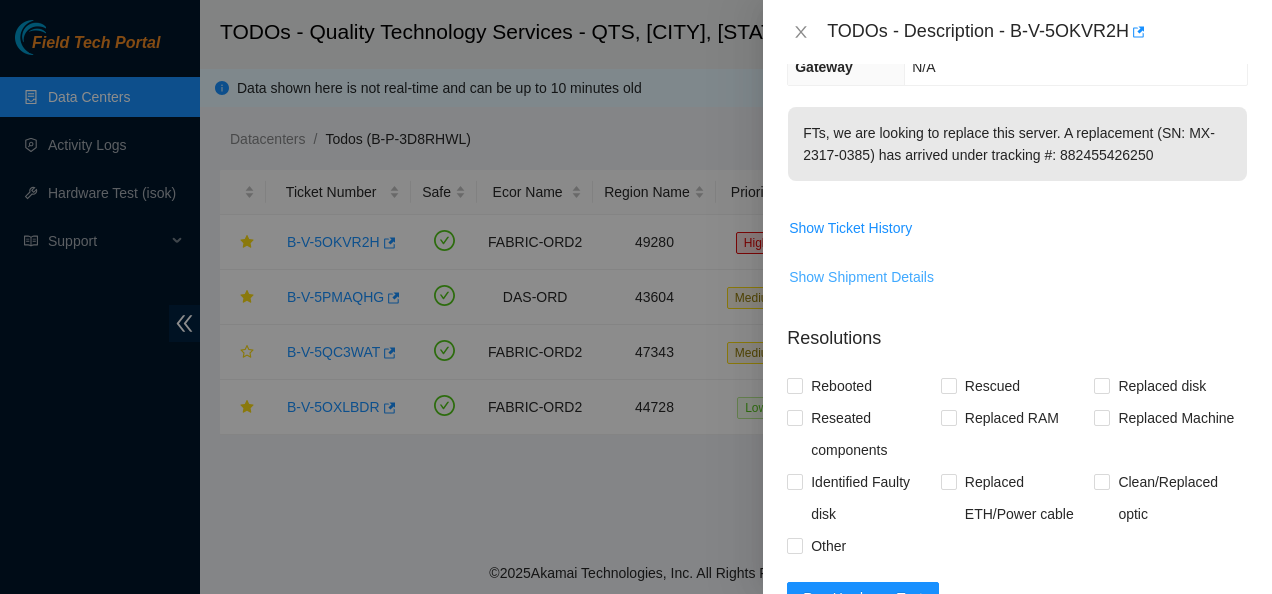 click on "Show Shipment Details" at bounding box center [861, 277] 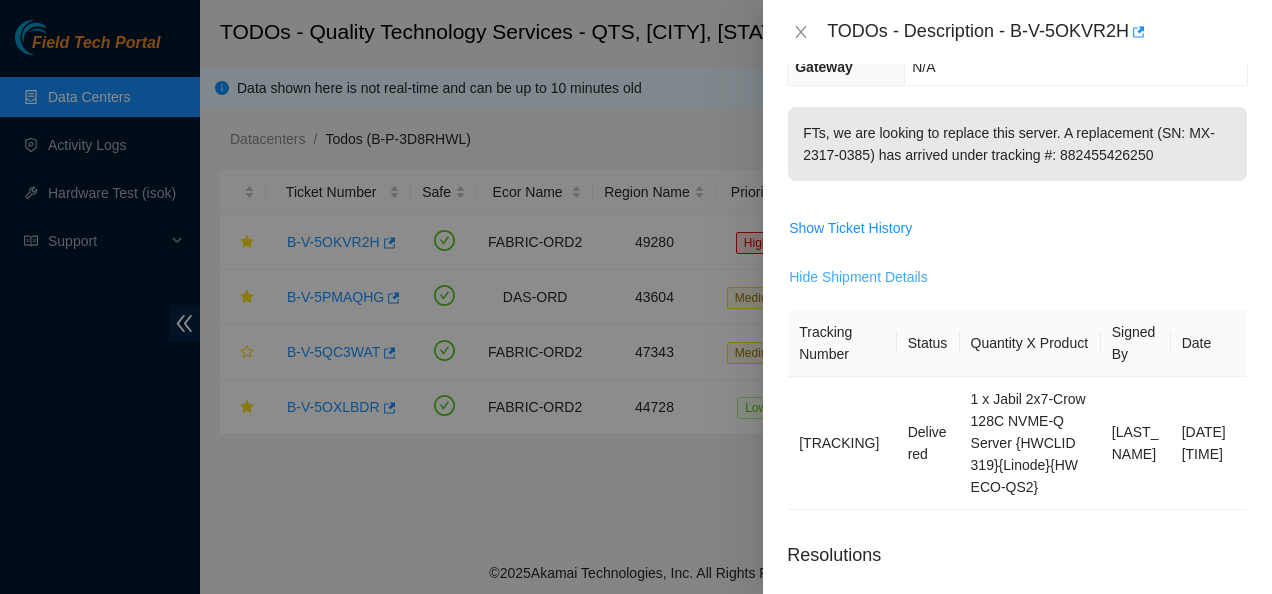 click on "Hide Shipment Details" at bounding box center (858, 277) 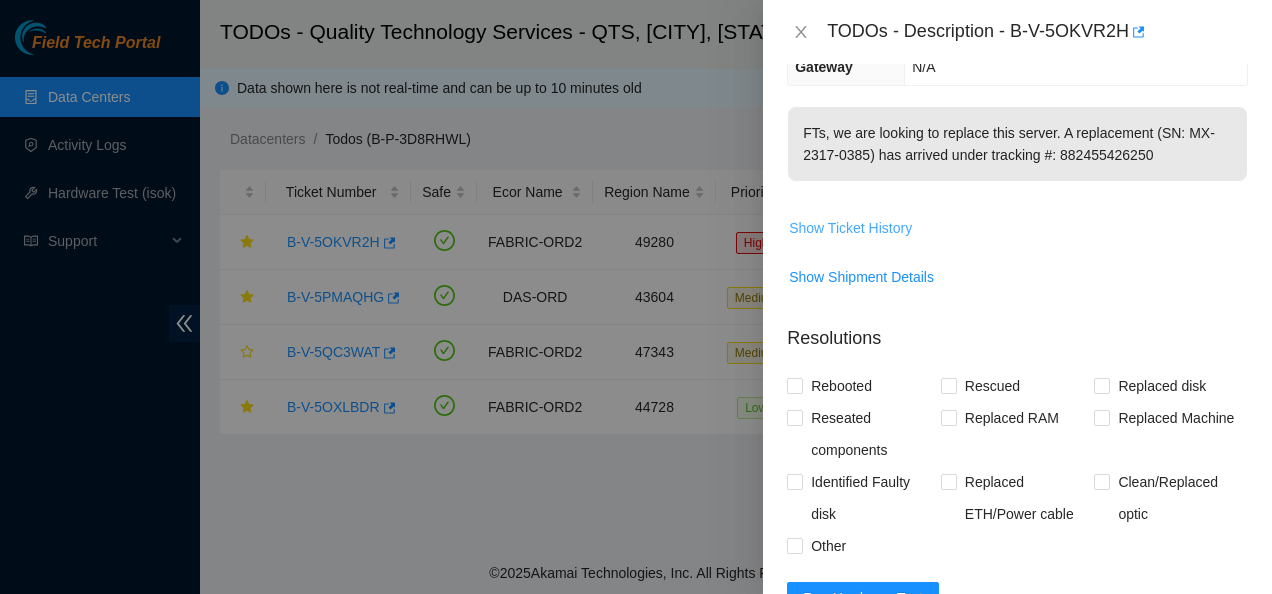 click on "Show Ticket History" at bounding box center [850, 228] 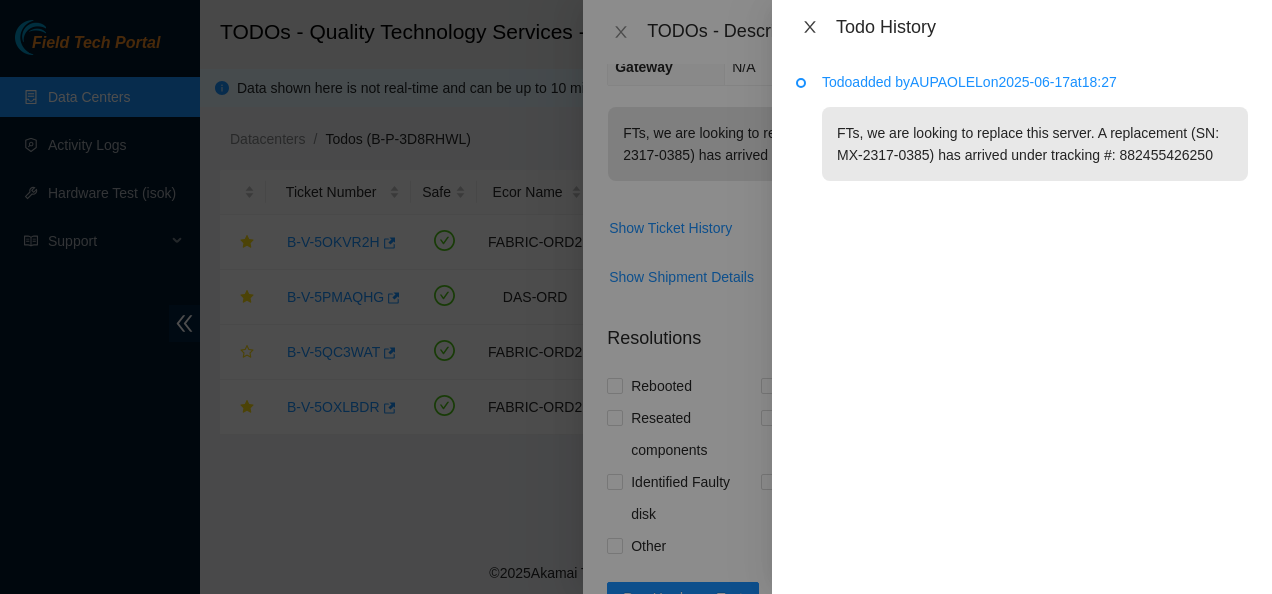 click 